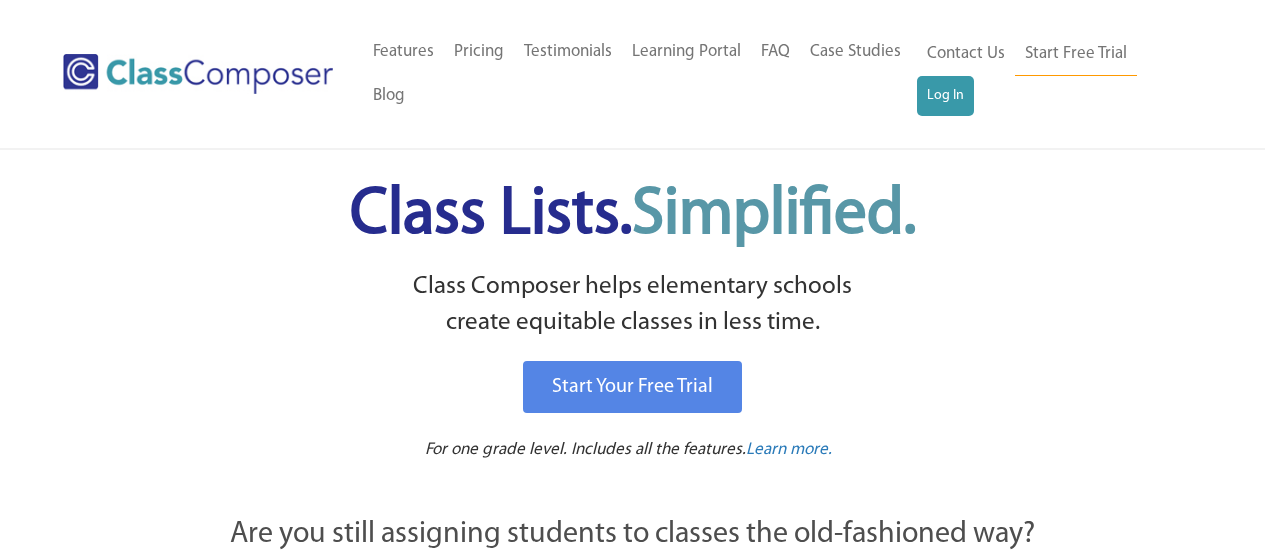 scroll, scrollTop: 0, scrollLeft: 0, axis: both 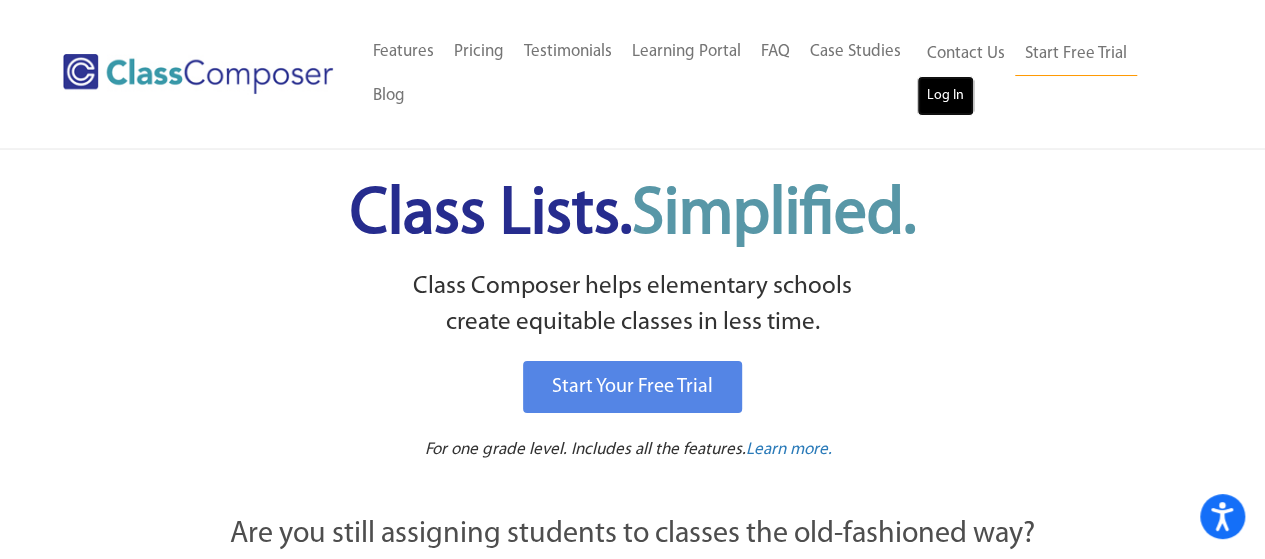 click on "Log In" at bounding box center [945, 96] 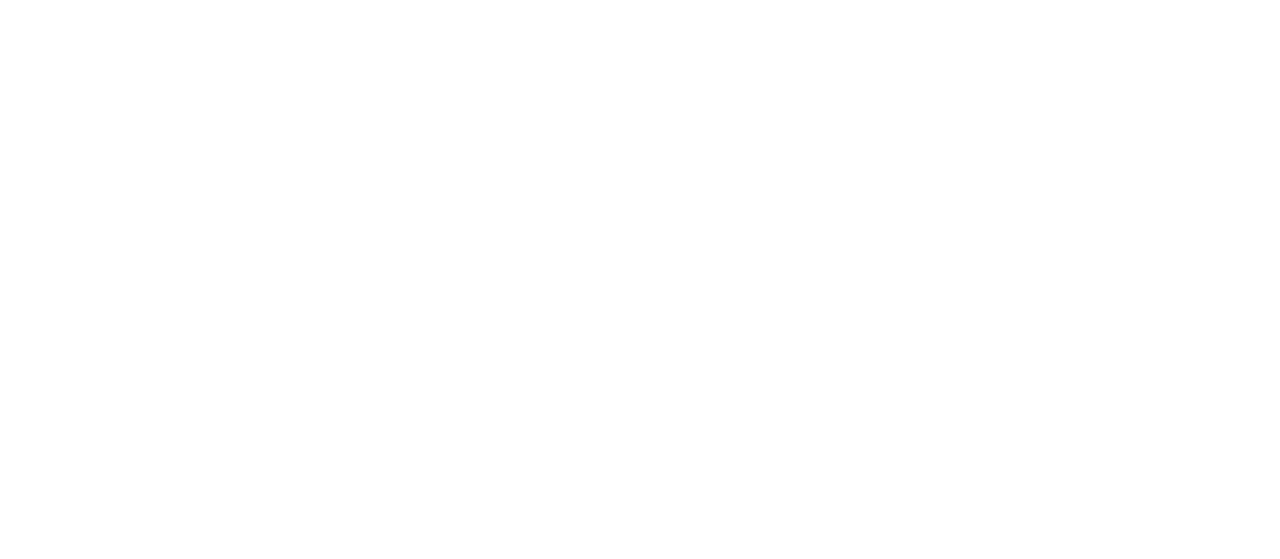 scroll, scrollTop: 0, scrollLeft: 0, axis: both 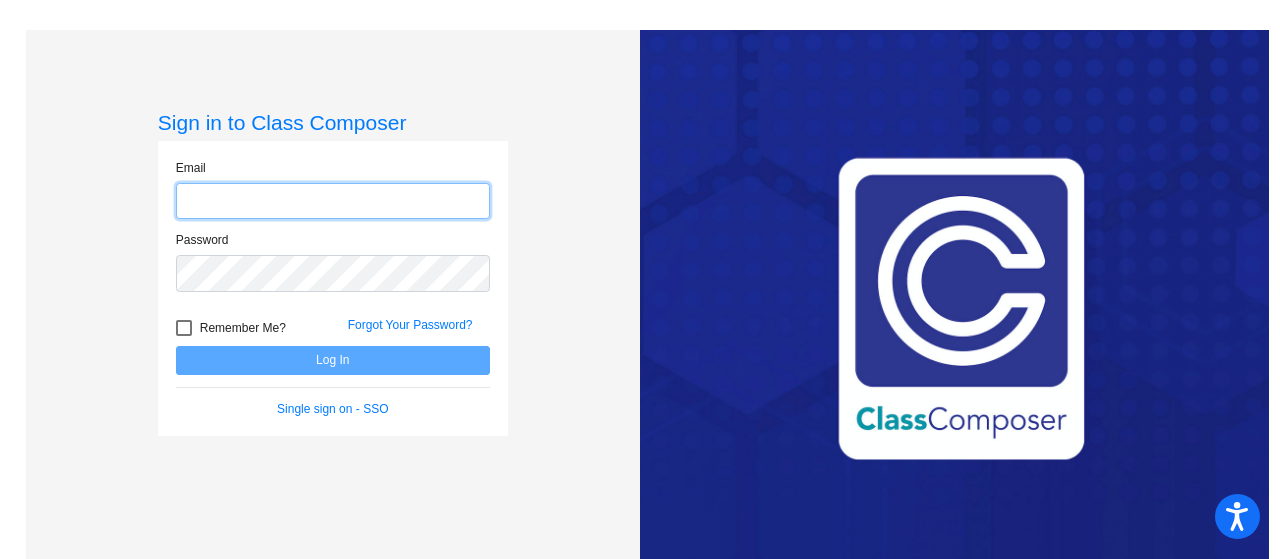type on "[FIRST].[LAST]@[EXAMPLE].COM" 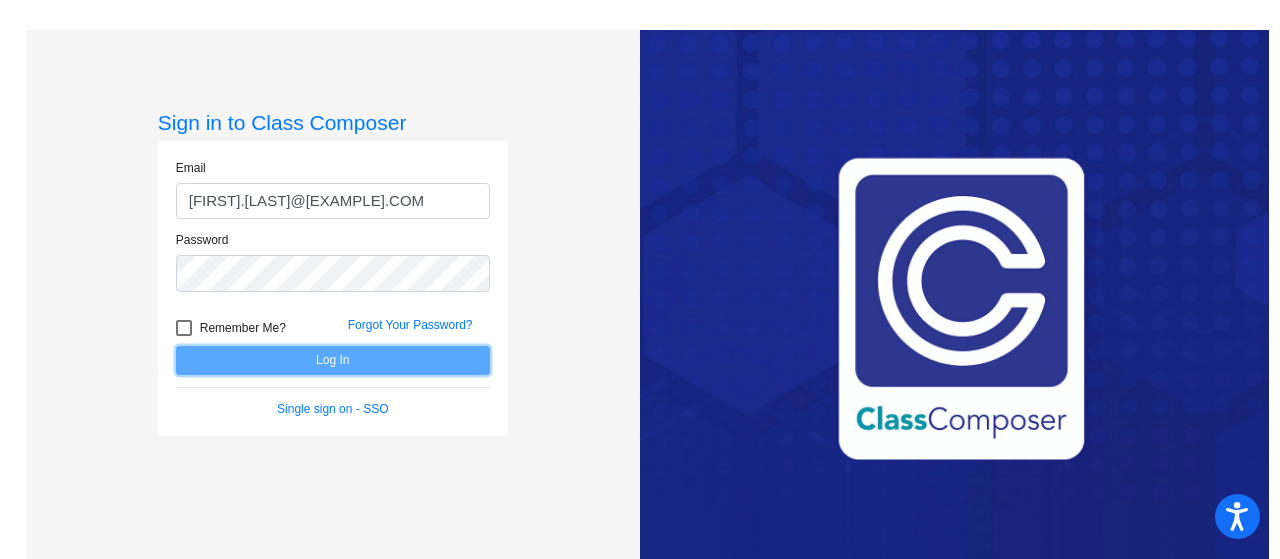 click on "Log In" 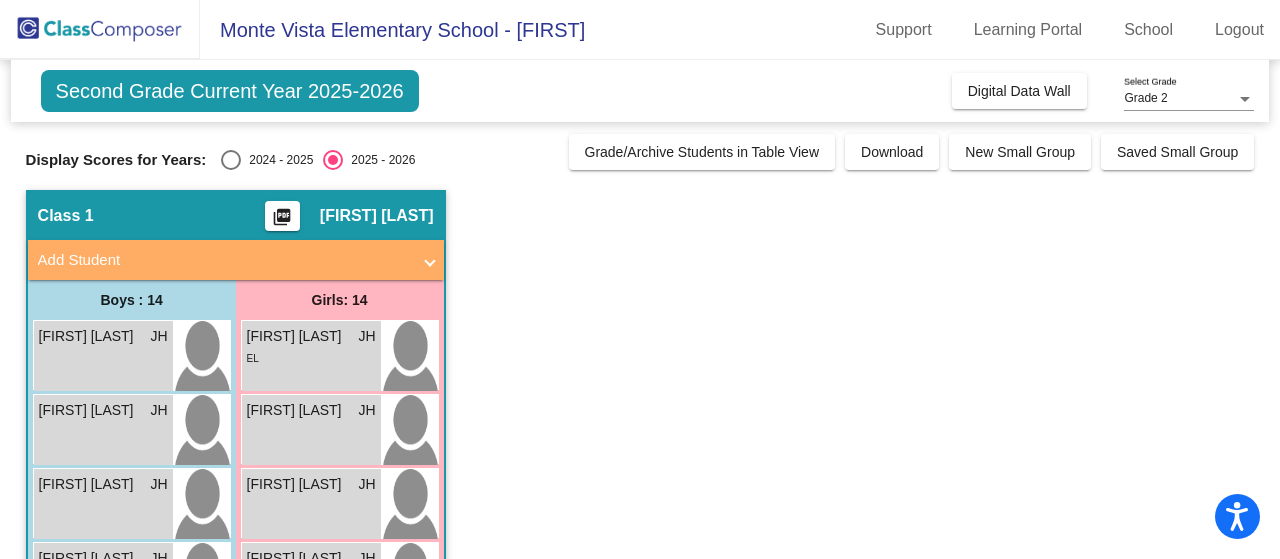 drag, startPoint x: 1271, startPoint y: 157, endPoint x: 1265, endPoint y: 191, distance: 34.525352 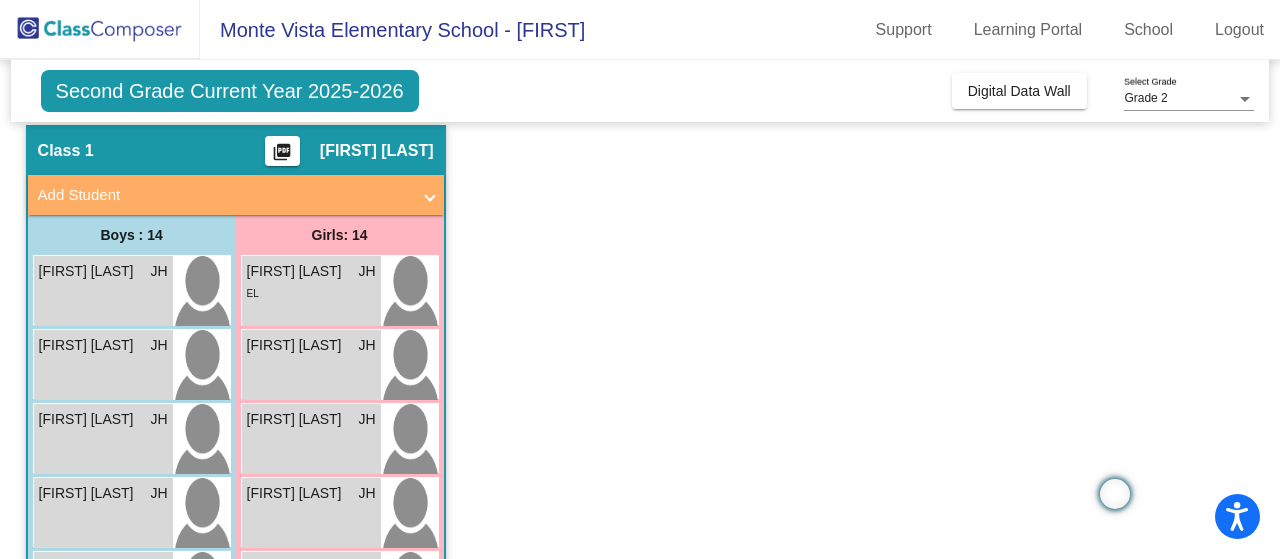 scroll, scrollTop: 46, scrollLeft: 0, axis: vertical 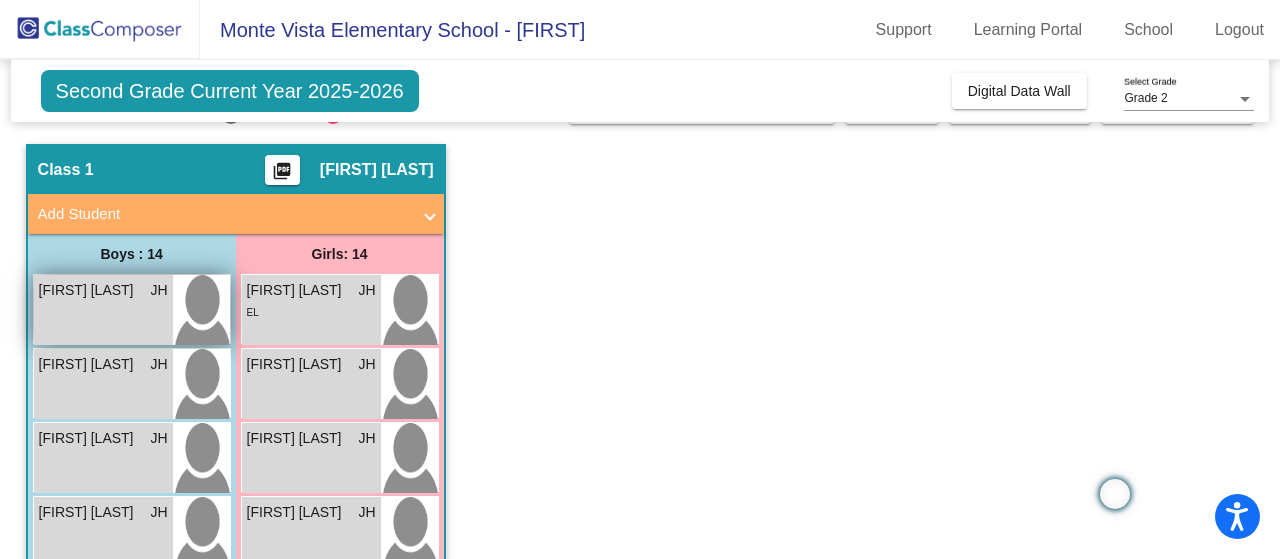 click on "[FIRST] [LAST] JH lock do_not_disturb_alt" at bounding box center (103, 310) 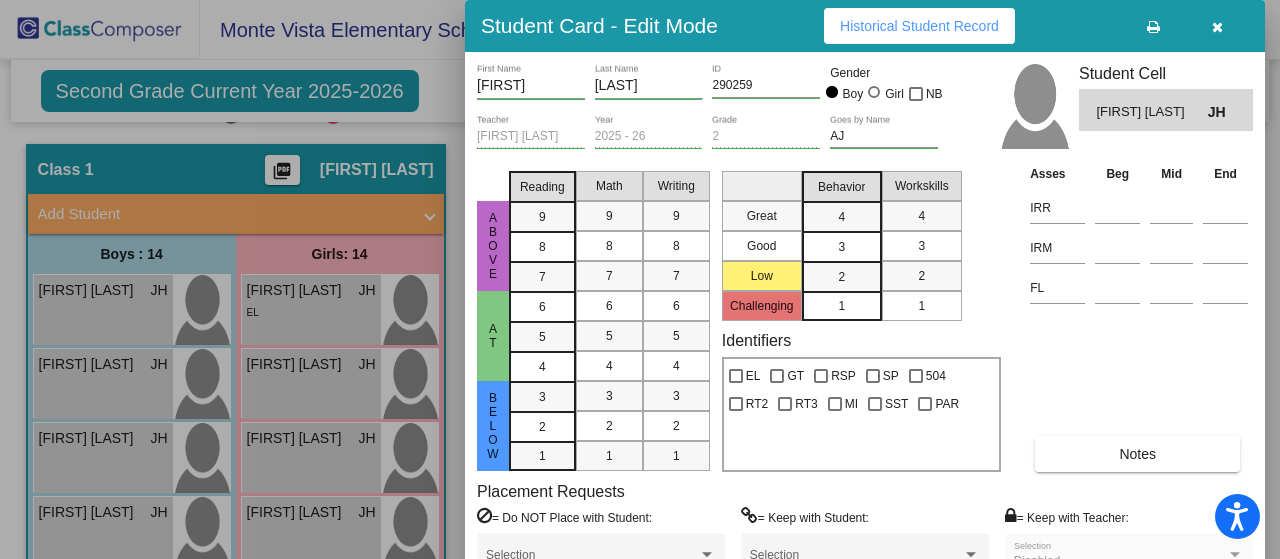 drag, startPoint x: 1273, startPoint y: 93, endPoint x: 1274, endPoint y: 141, distance: 48.010414 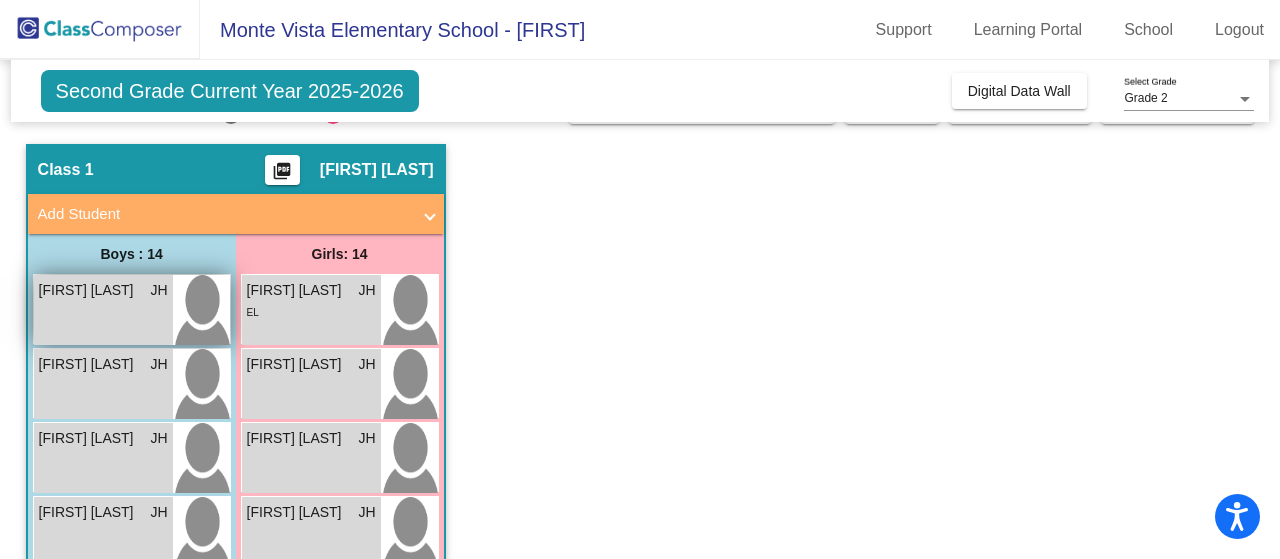 click on "[FIRST] [LAST]" at bounding box center [89, 290] 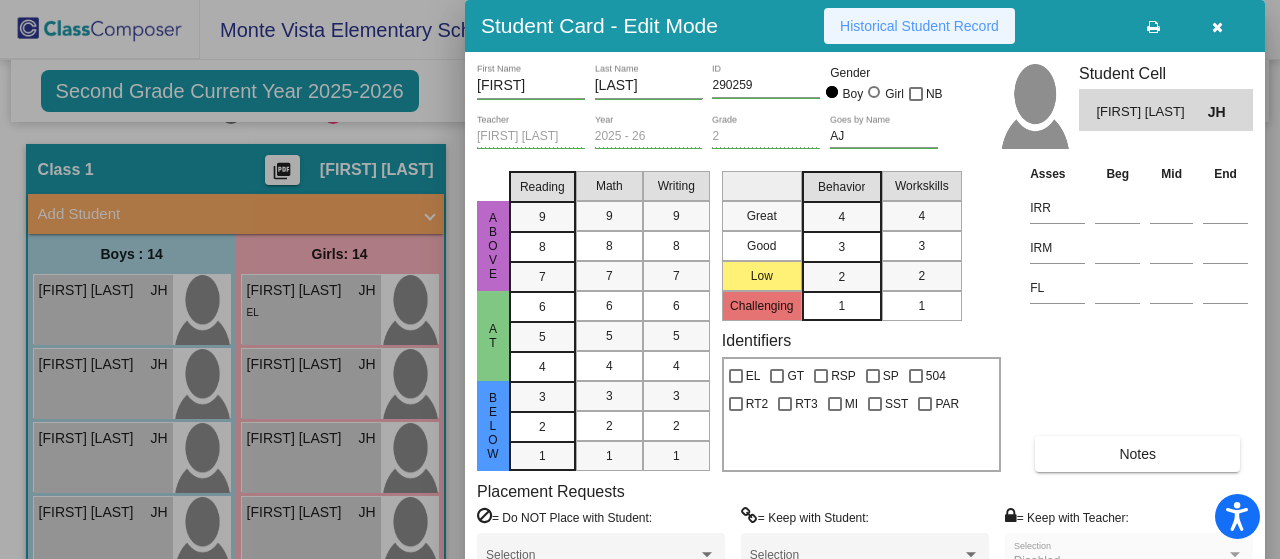 click on "Historical Student Record" at bounding box center (919, 26) 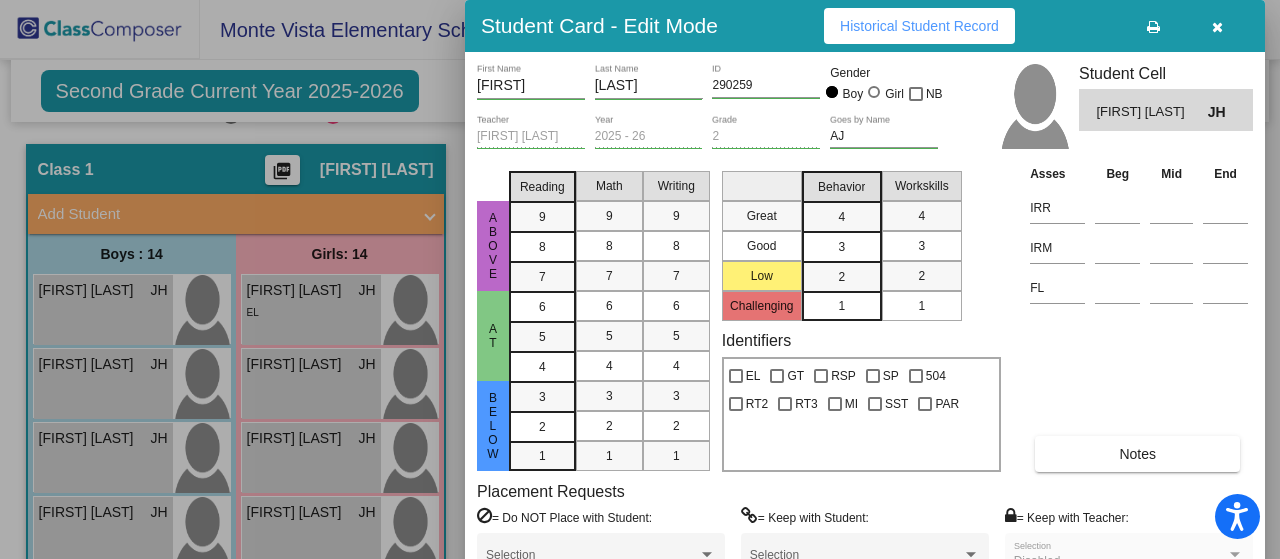click at bounding box center (640, 279) 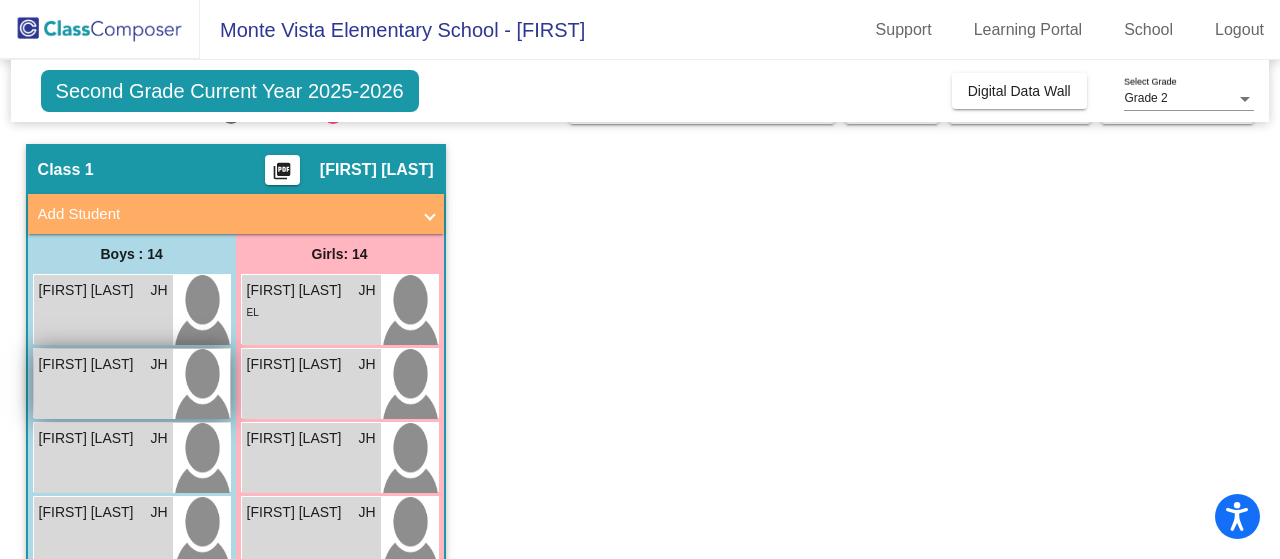 click on "[FIRST] [LAST] JH lock do_not_disturb_alt" at bounding box center [103, 384] 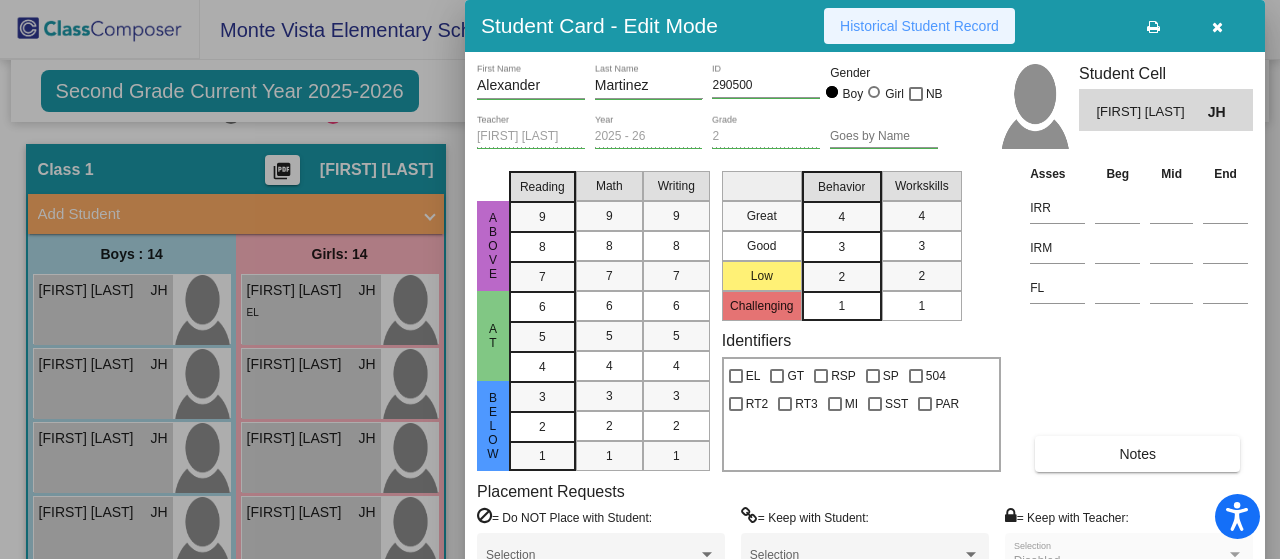 click on "Historical Student Record" at bounding box center [919, 26] 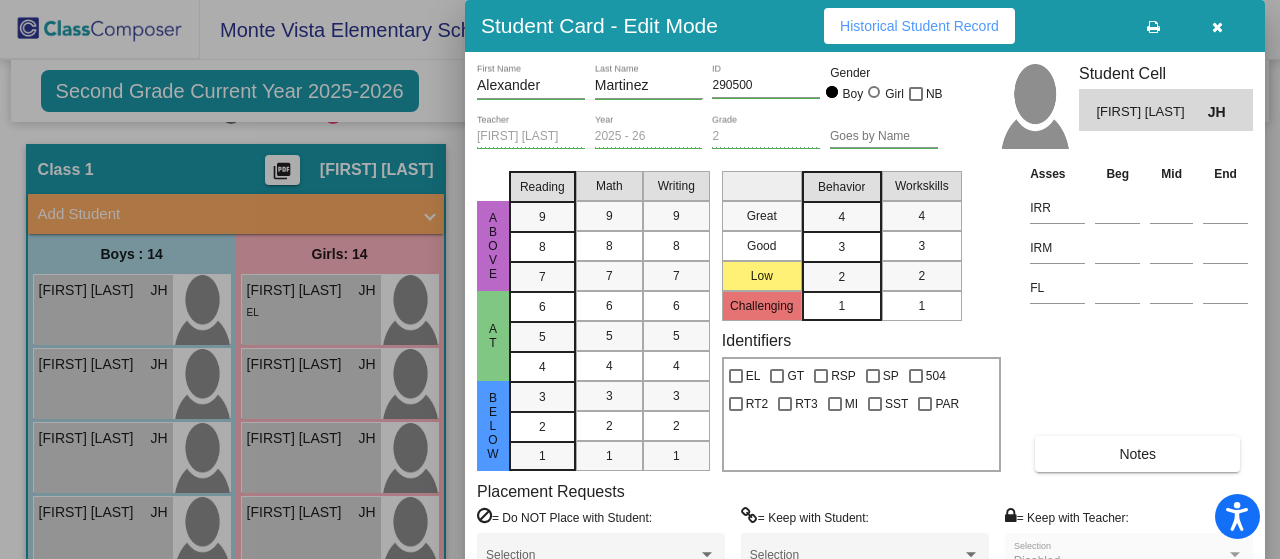 click at bounding box center [1217, 27] 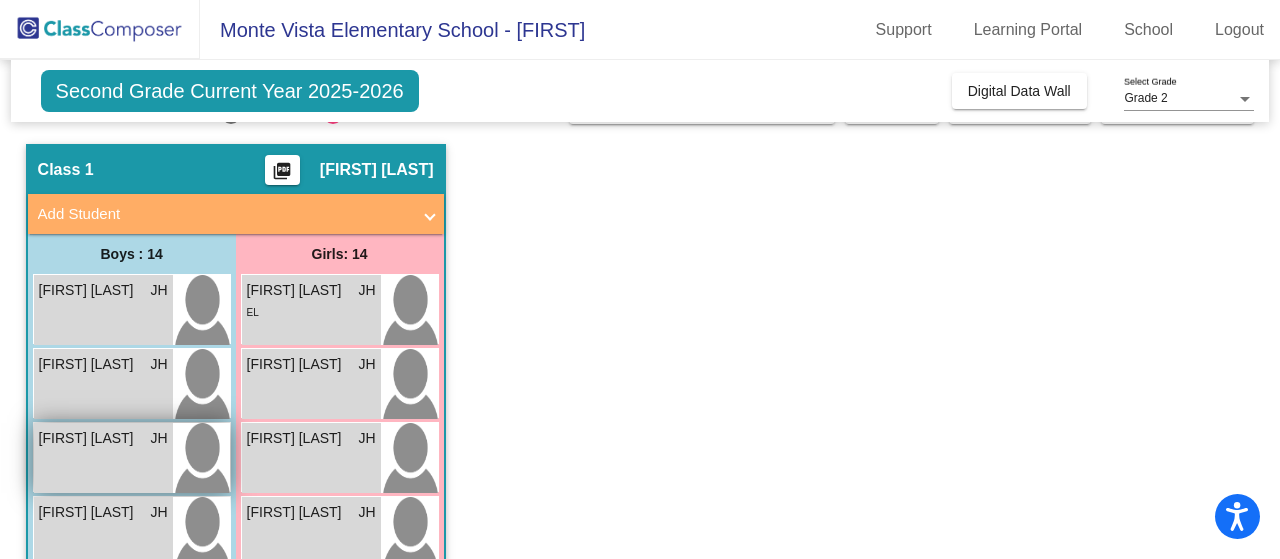 click on "[FIRST] [LAST] JH lock do_not_disturb_alt" at bounding box center [103, 458] 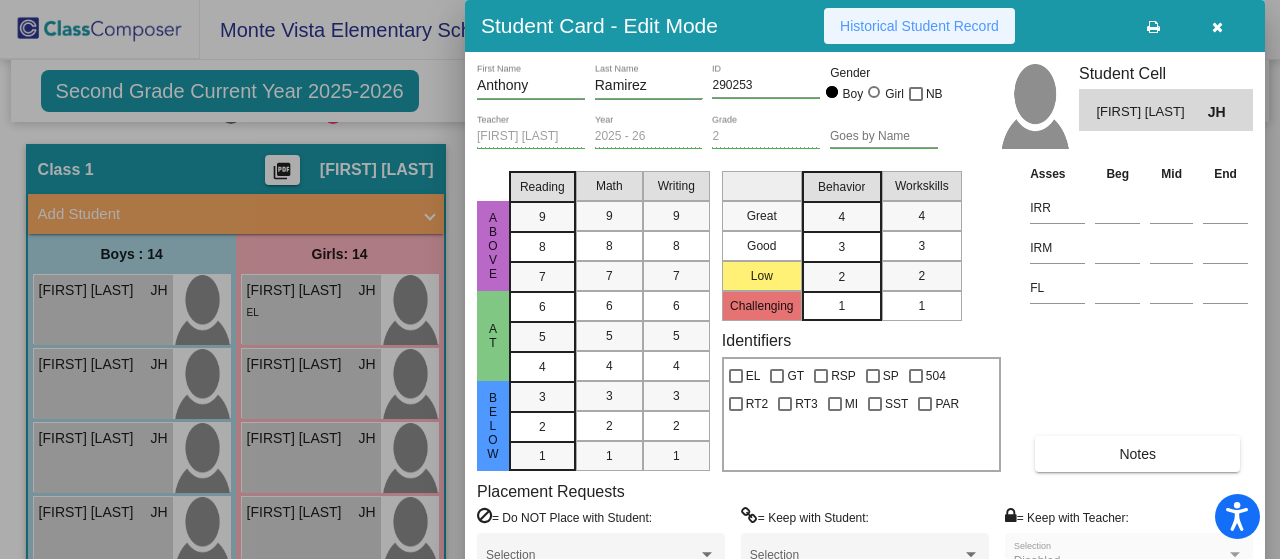 click on "Historical Student Record" at bounding box center (919, 26) 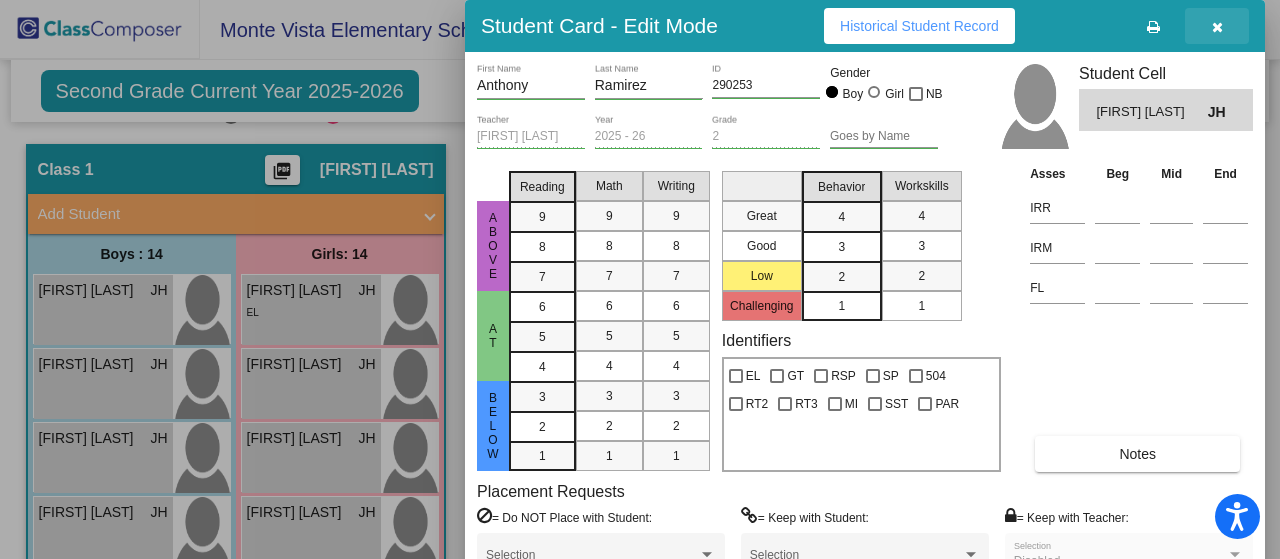 click at bounding box center (1217, 27) 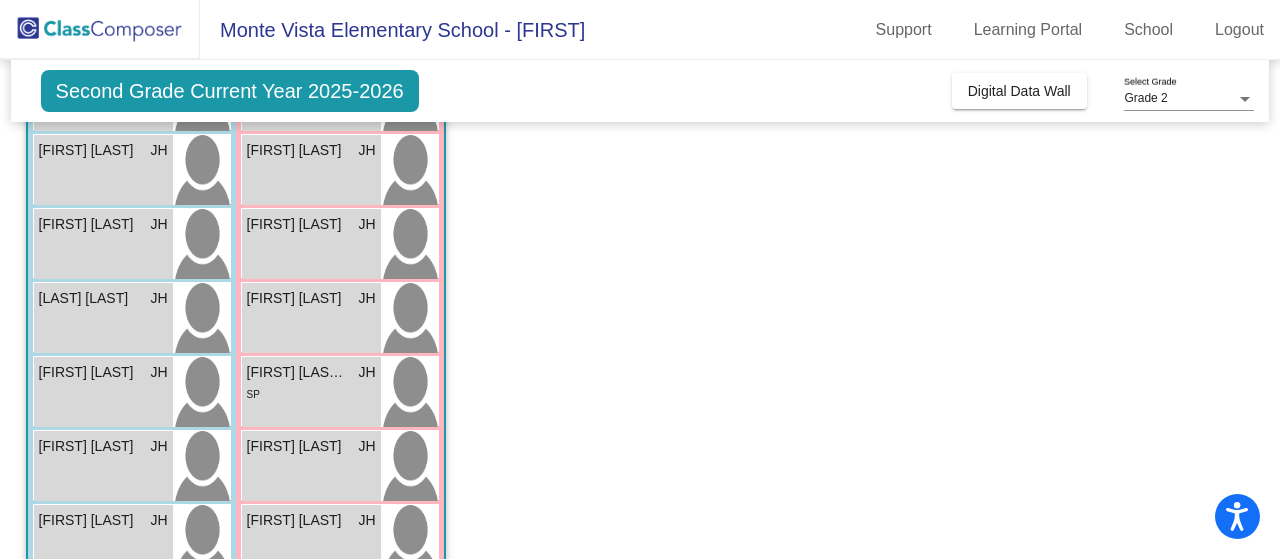 scroll, scrollTop: 404, scrollLeft: 0, axis: vertical 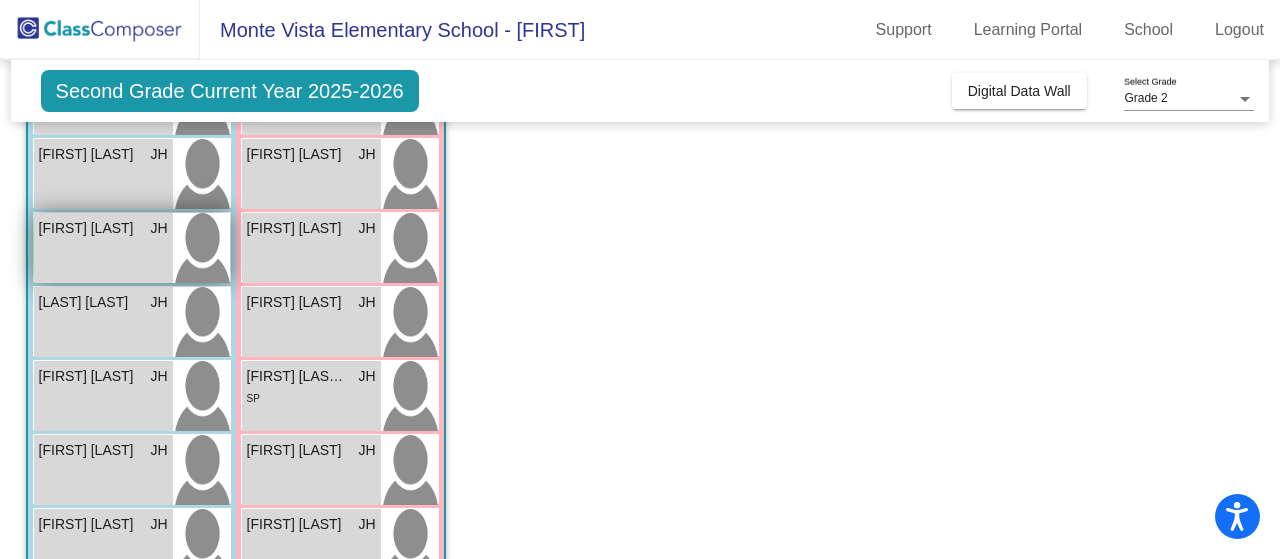 click on "[FIRST] [LAST] JH lock do_not_disturb_alt" at bounding box center (103, 248) 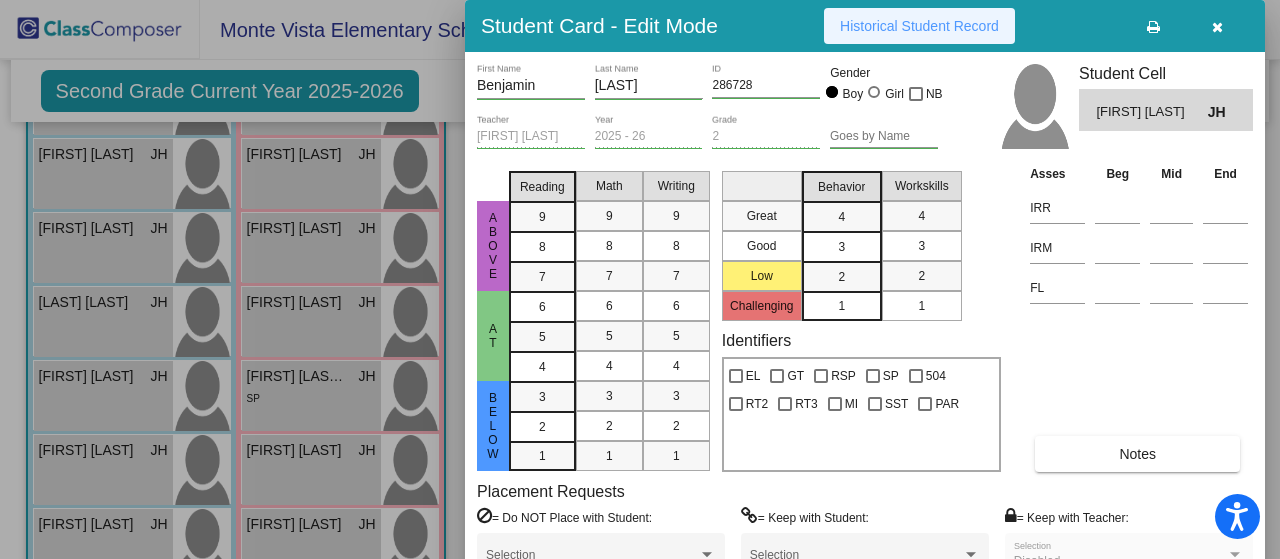 click on "Historical Student Record" at bounding box center (919, 26) 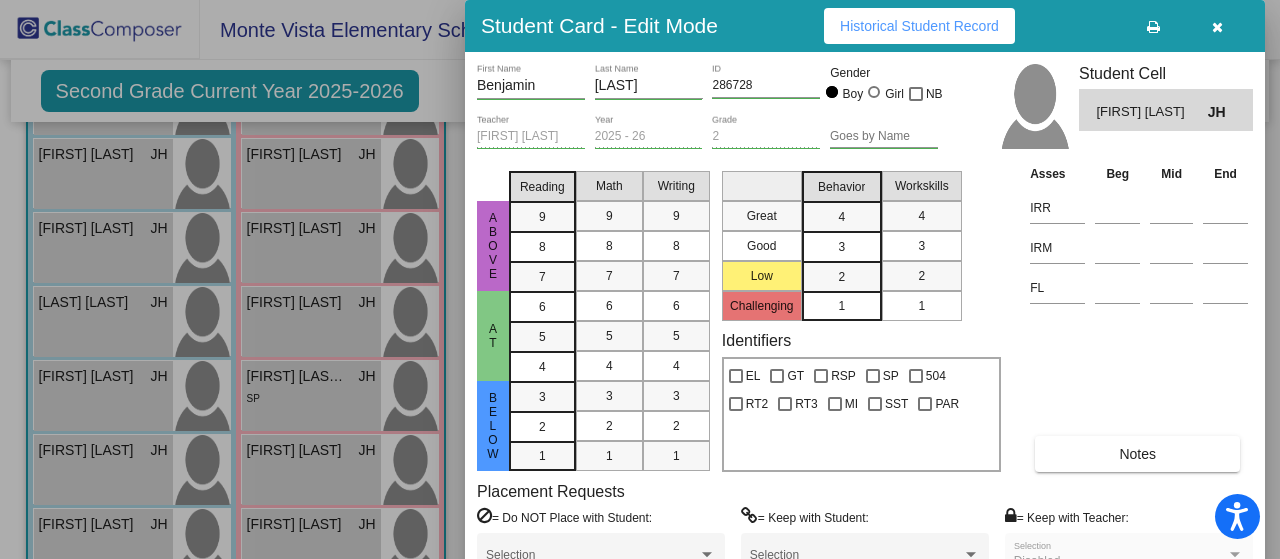 click at bounding box center [1217, 27] 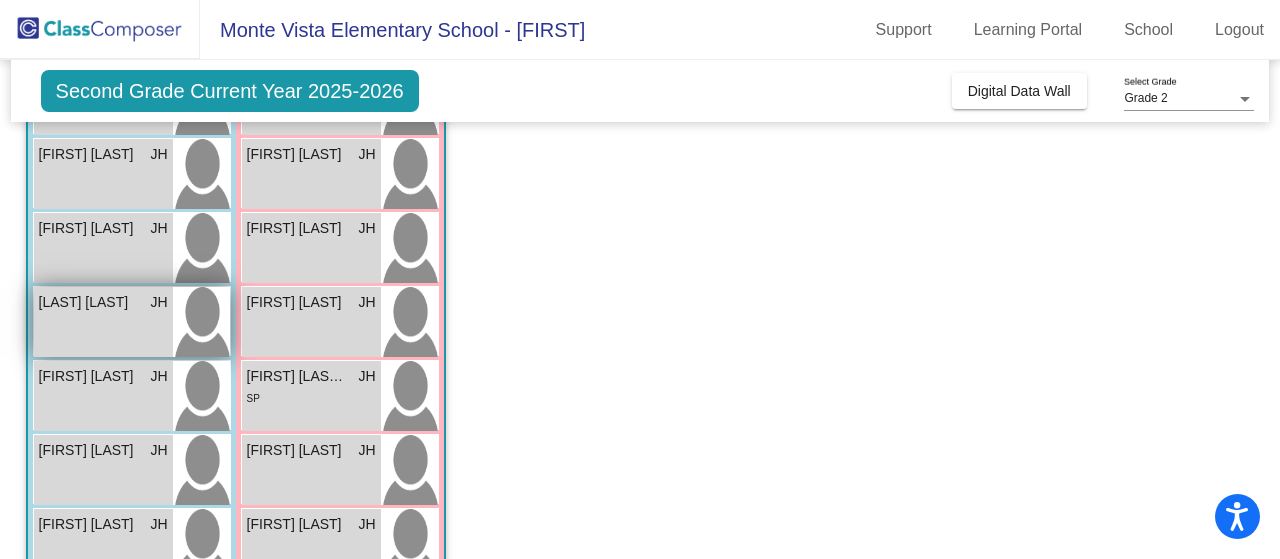 click on "[LAST] [LAST] JH lock do_not_disturb_alt" at bounding box center [103, 322] 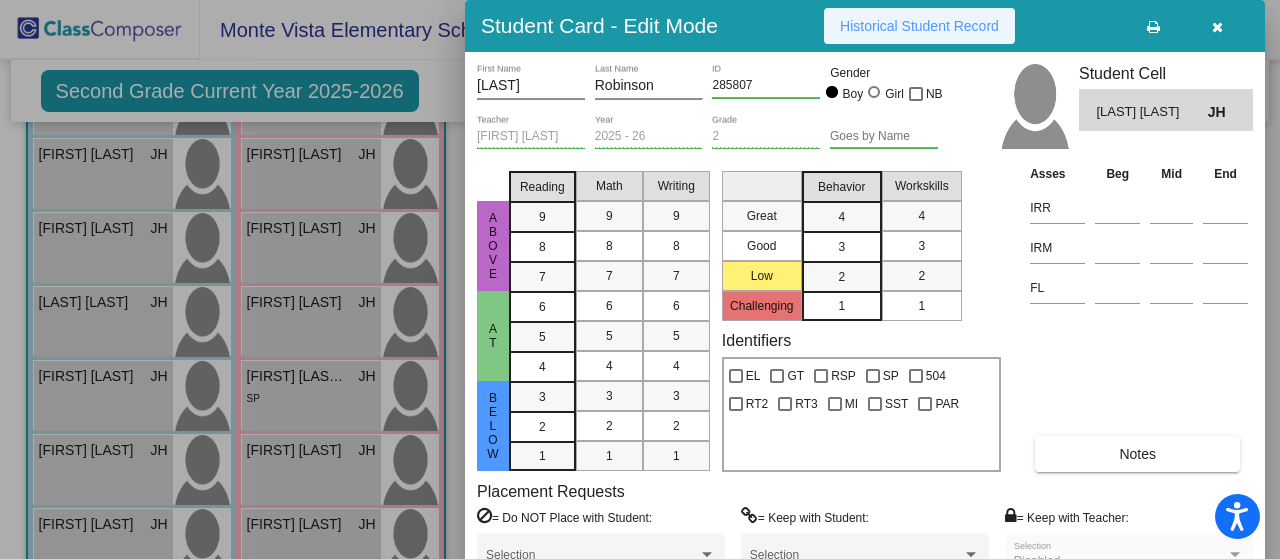 click on "Historical Student Record" at bounding box center [919, 26] 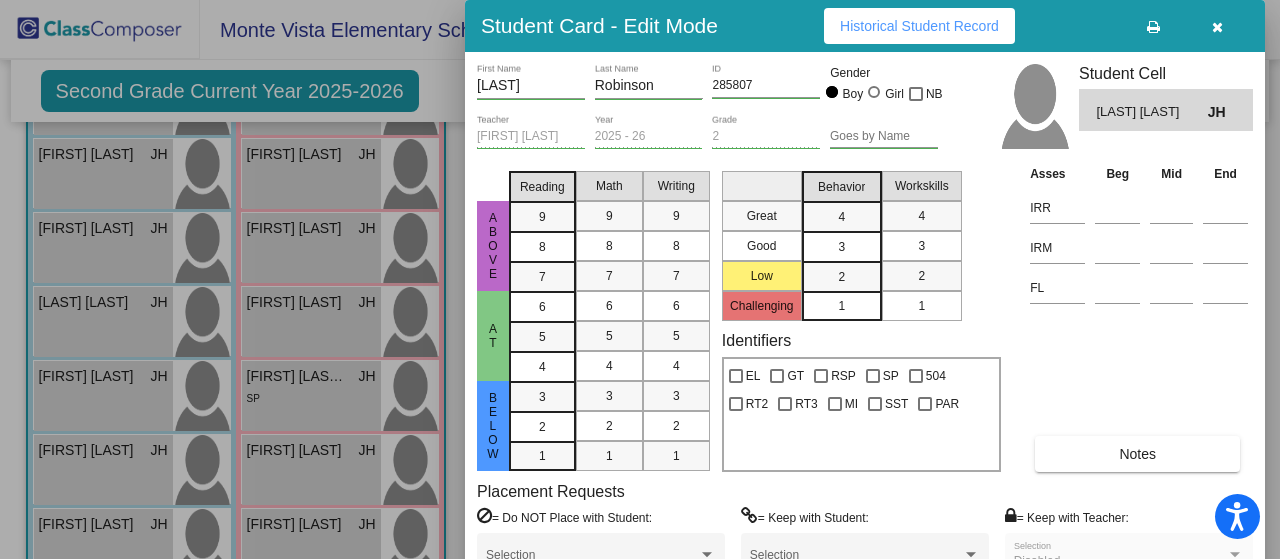 click at bounding box center (1217, 27) 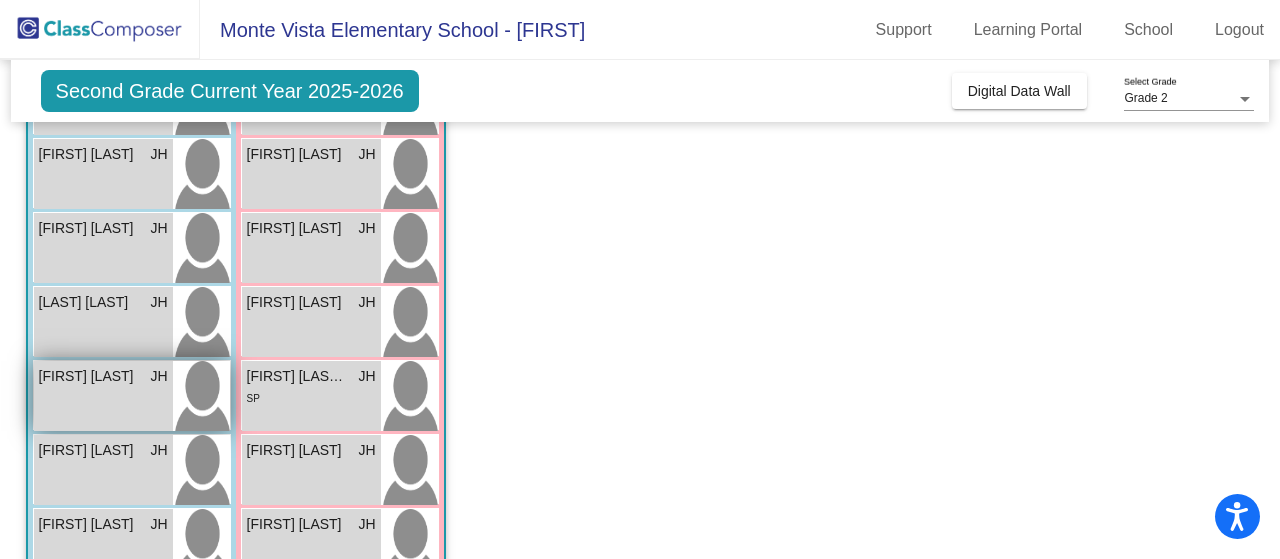 click on "[FIRST] [LAST] JH lock do_not_disturb_alt" at bounding box center [103, 396] 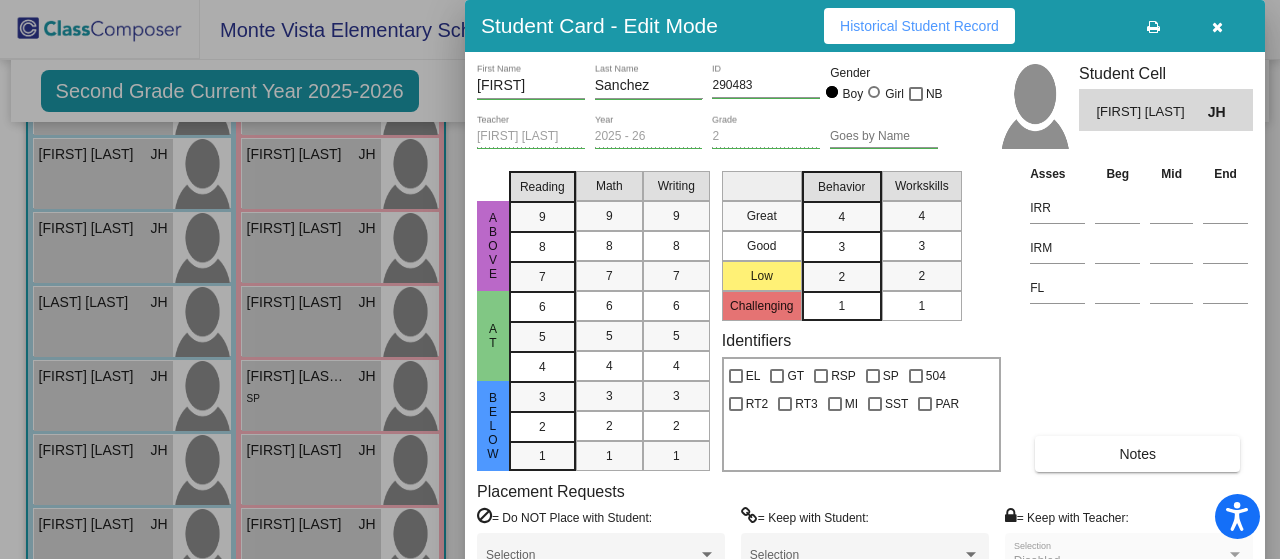 click on "Historical Student Record" at bounding box center (919, 26) 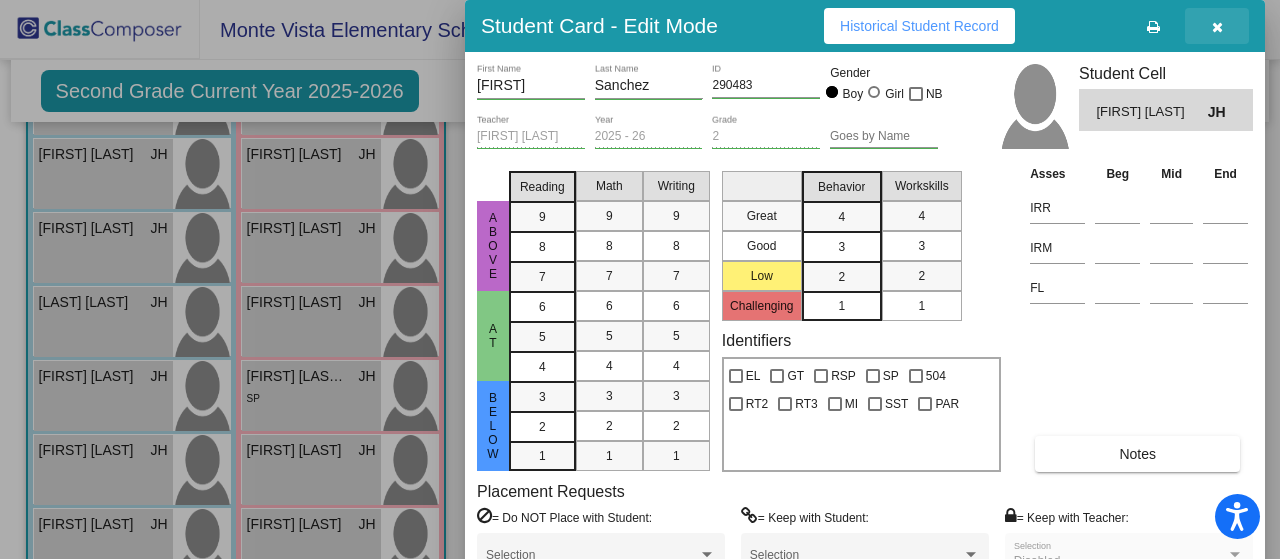 click at bounding box center [1217, 27] 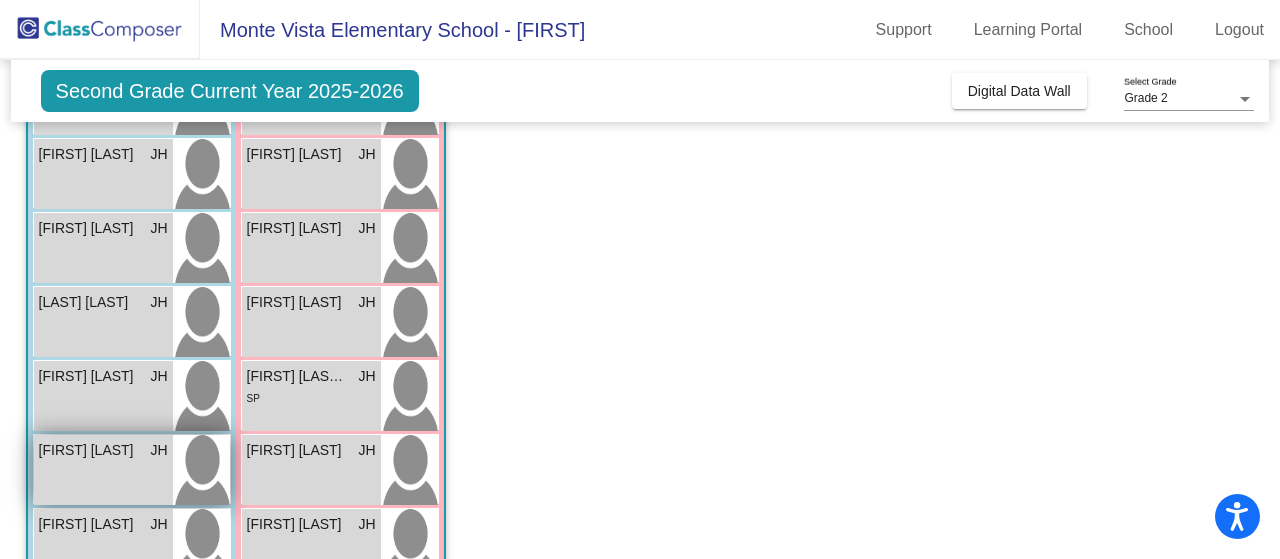 click on "[FIRST] [LAST] JH lock do_not_disturb_alt" at bounding box center [103, 470] 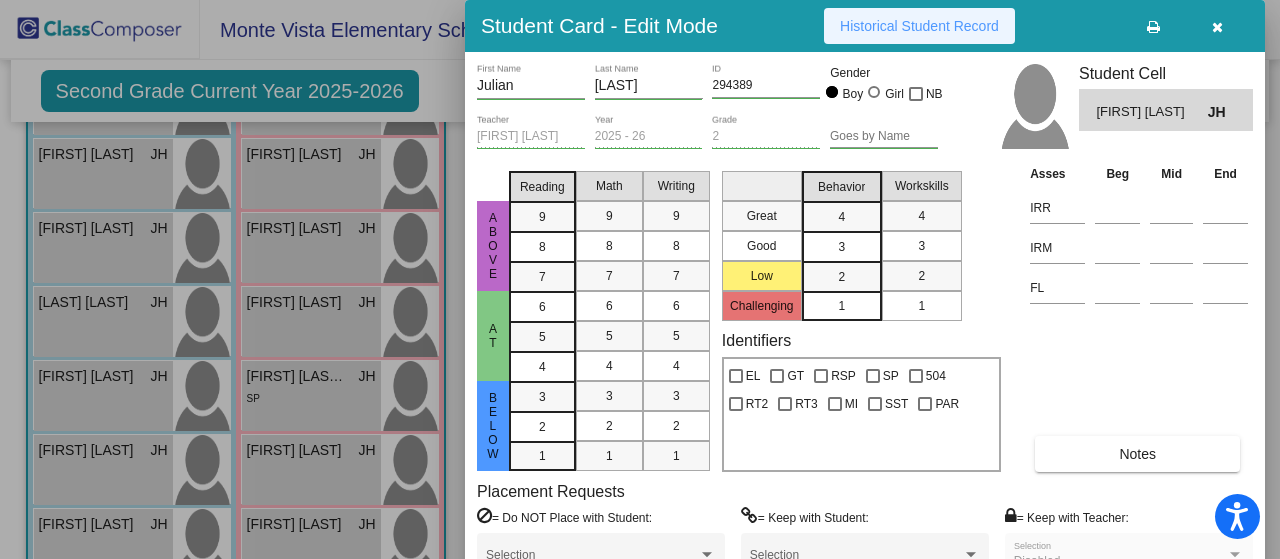 click on "Historical Student Record" at bounding box center (919, 26) 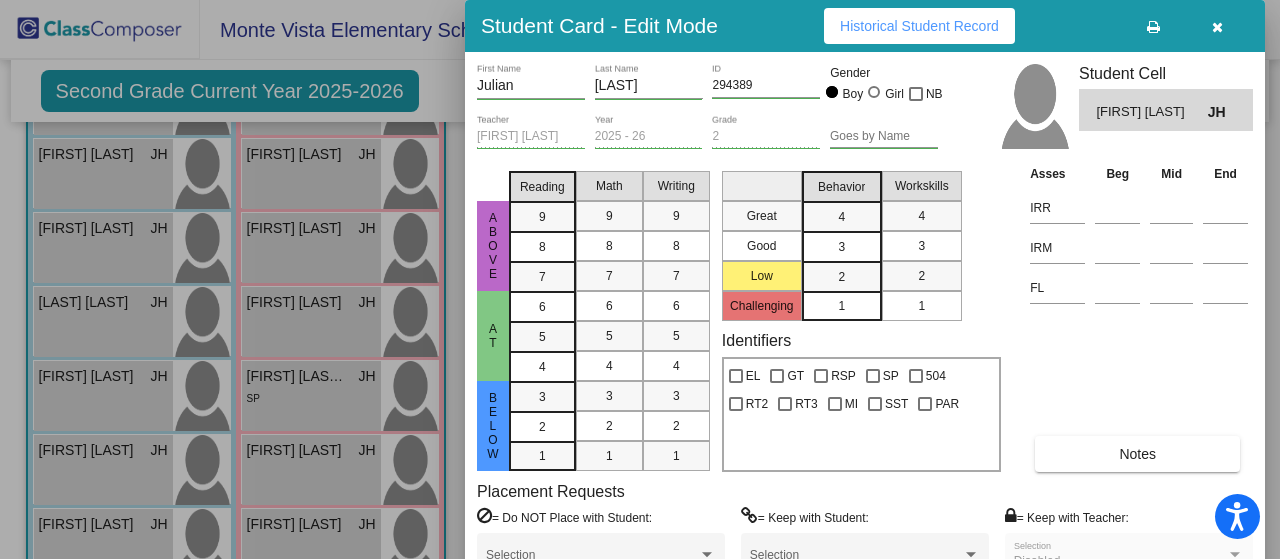click at bounding box center [1217, 27] 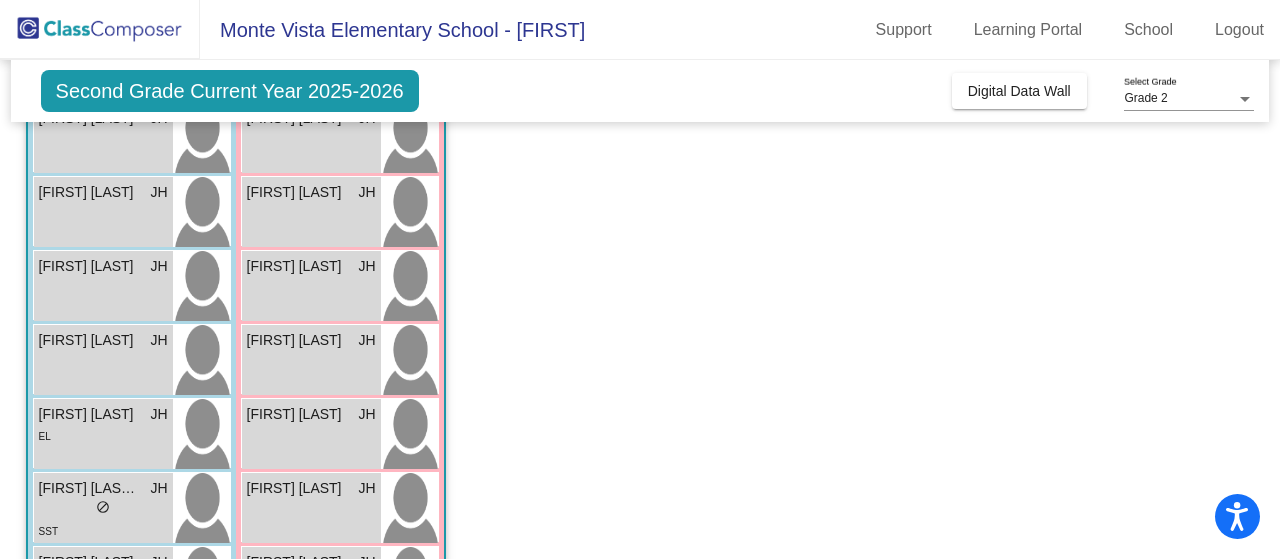 scroll, scrollTop: 742, scrollLeft: 0, axis: vertical 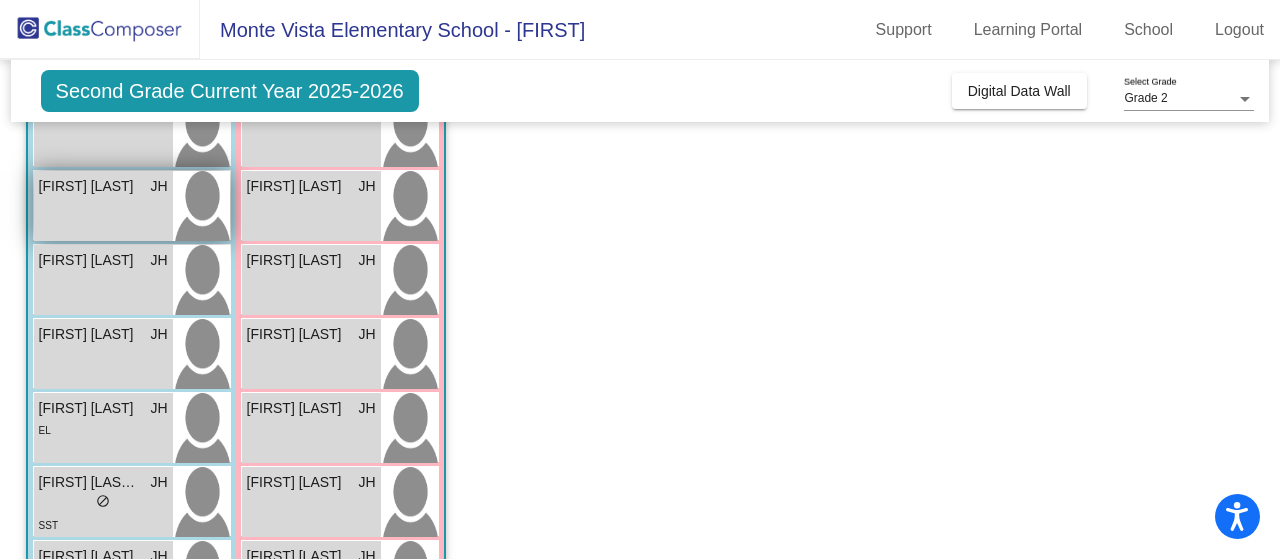 click on "[FIRST] [LAST] JH lock do_not_disturb_alt" at bounding box center [103, 206] 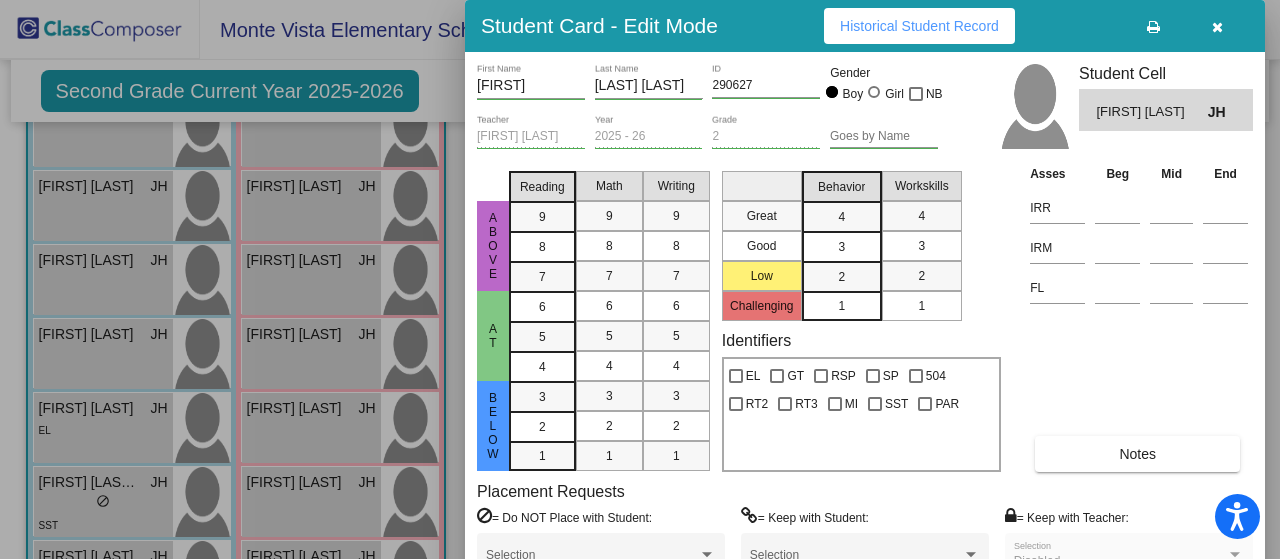 click on "Historical Student Record" at bounding box center (919, 26) 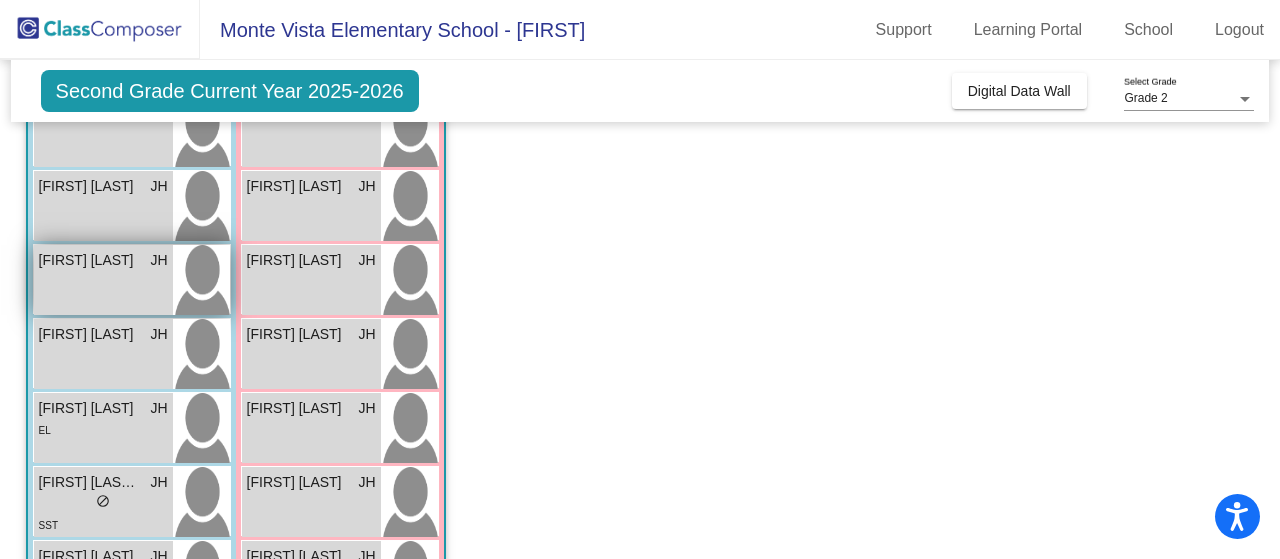 click on "[FIRST] [LAST] JH lock do_not_disturb_alt" at bounding box center (103, 280) 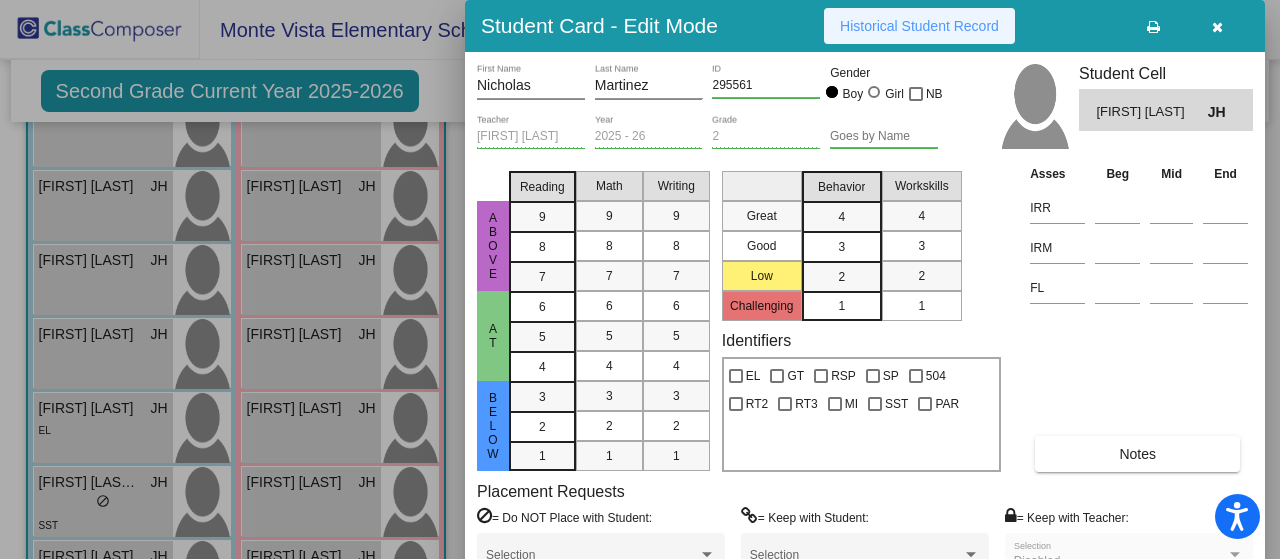 click on "Historical Student Record" at bounding box center [919, 26] 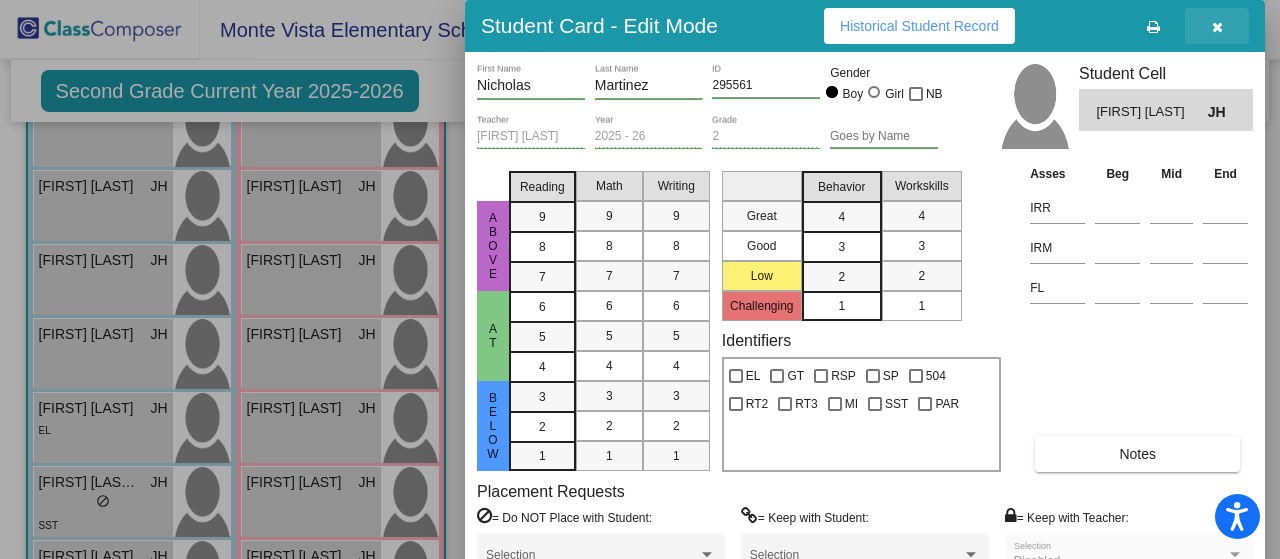 click at bounding box center (1217, 26) 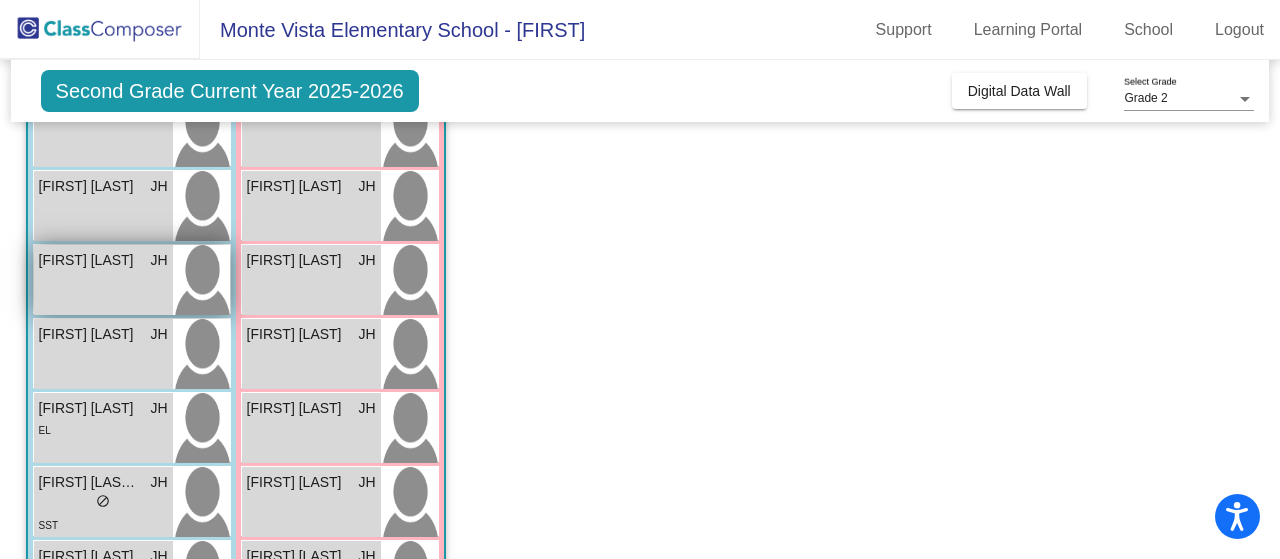 click on "[FIRST] [LAST] JH lock do_not_disturb_alt" at bounding box center [103, 280] 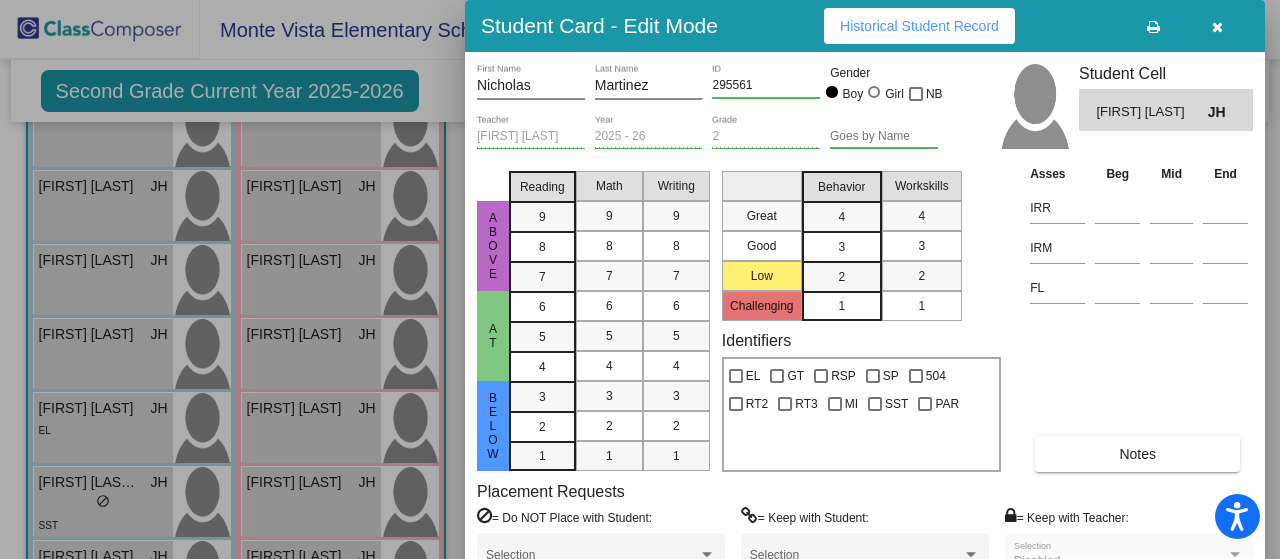 click at bounding box center [640, 279] 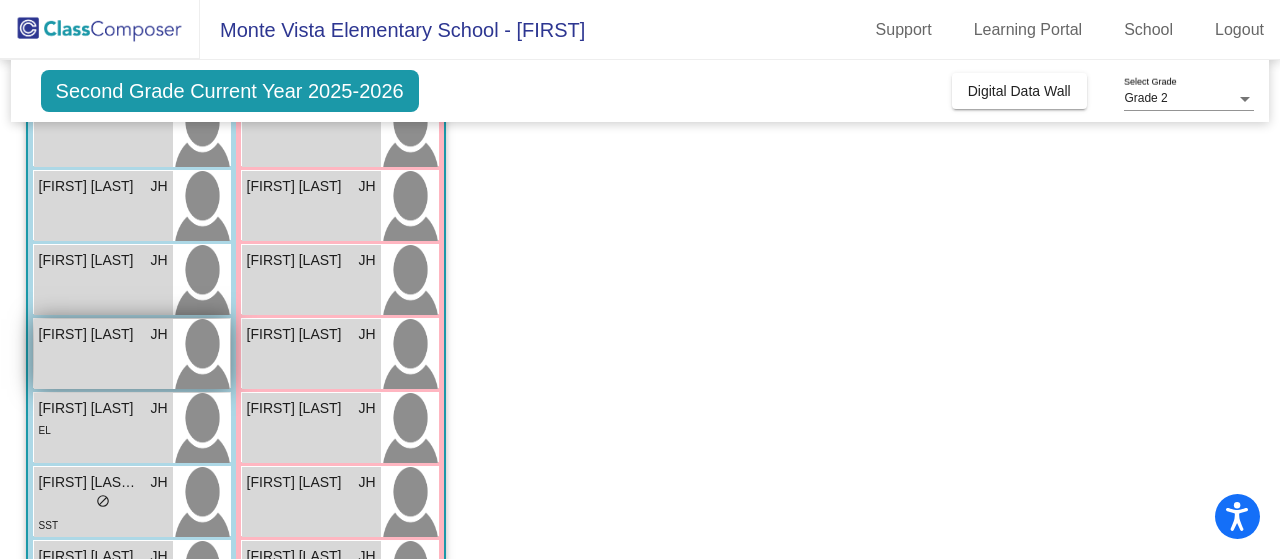 click on "[FIRST] [LAST] JH lock do_not_disturb_alt" at bounding box center (103, 354) 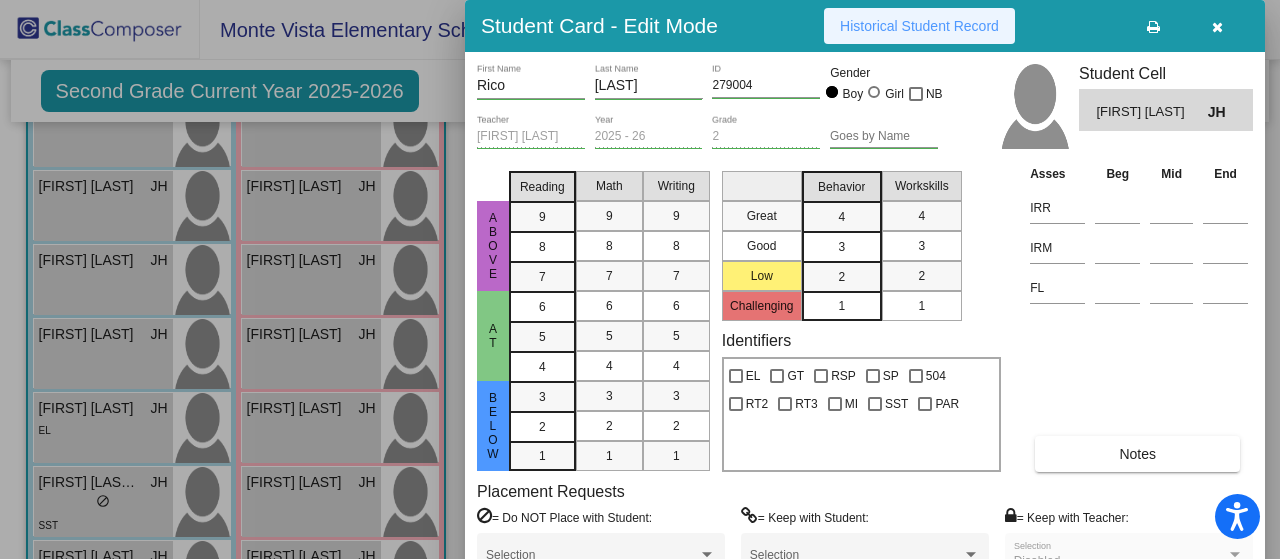 click on "Historical Student Record" at bounding box center [919, 26] 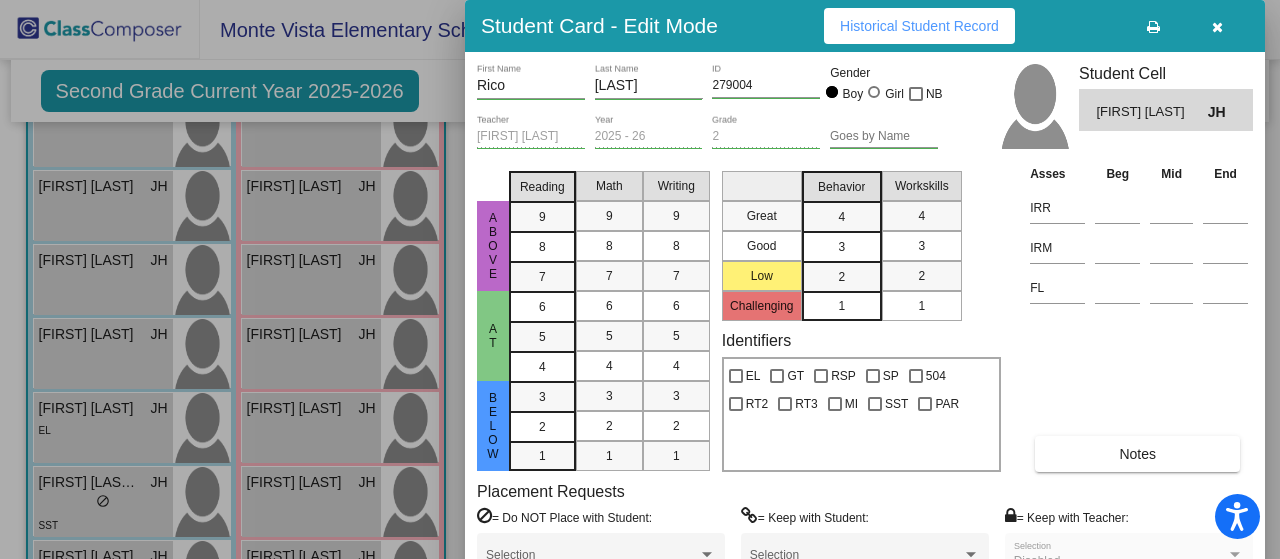 click at bounding box center [1217, 27] 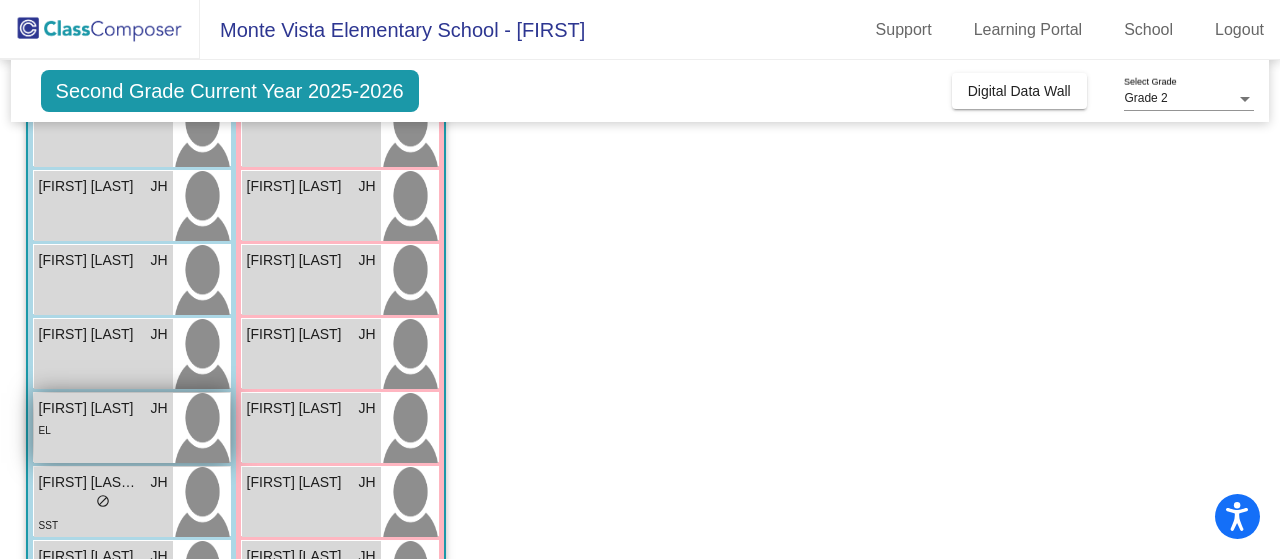 click on "[FIRST] [LAST] JH lock do_not_disturb_alt EL" at bounding box center (103, 428) 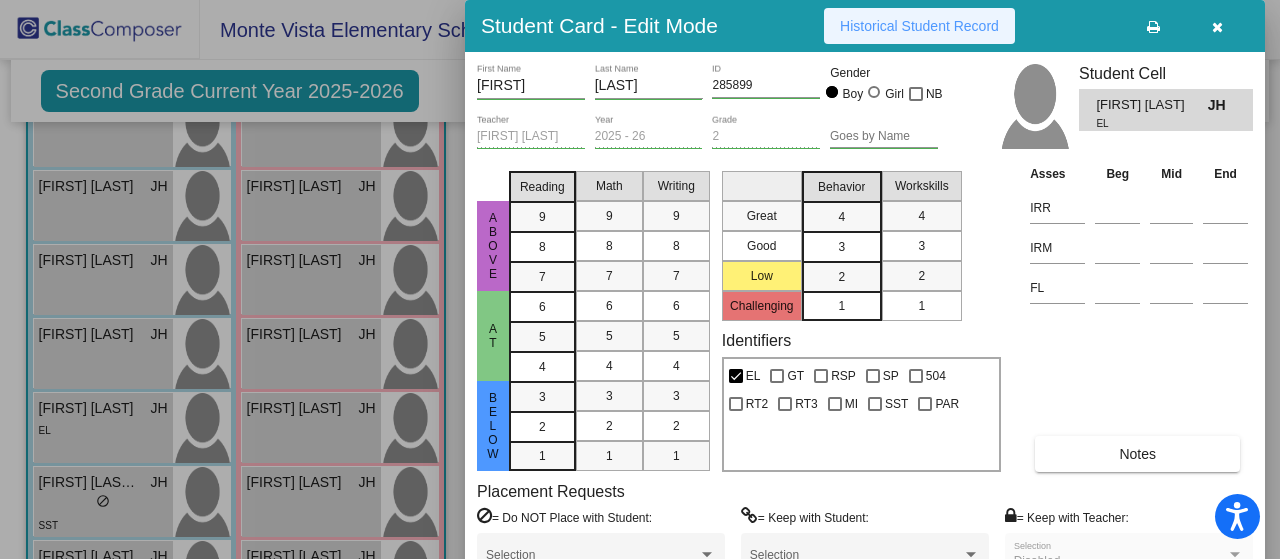 click on "Historical Student Record" at bounding box center (919, 26) 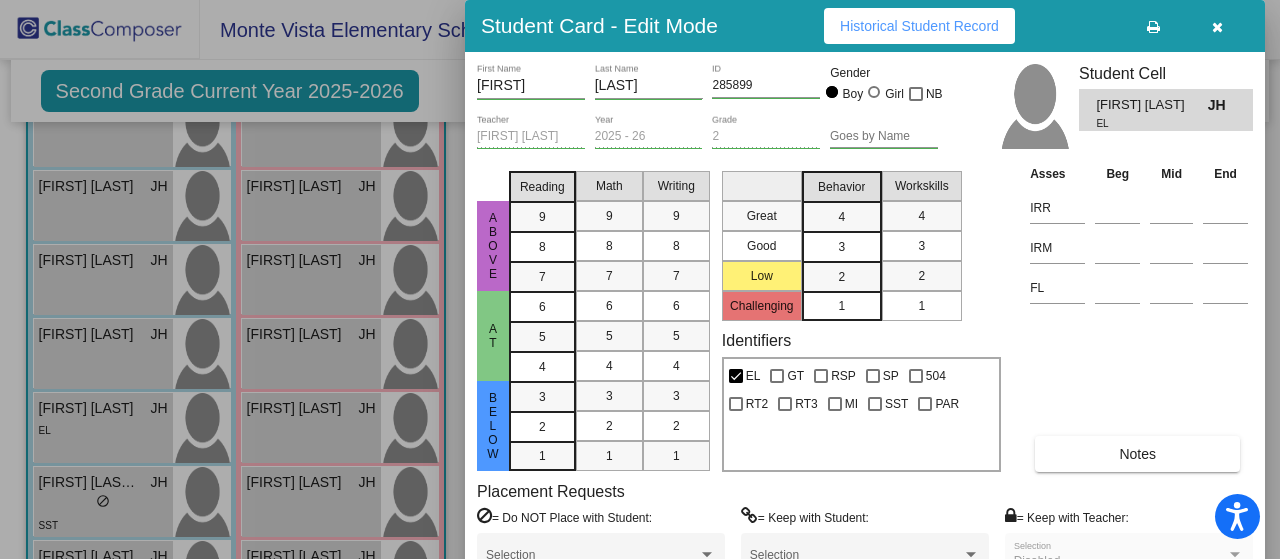 click at bounding box center [1217, 27] 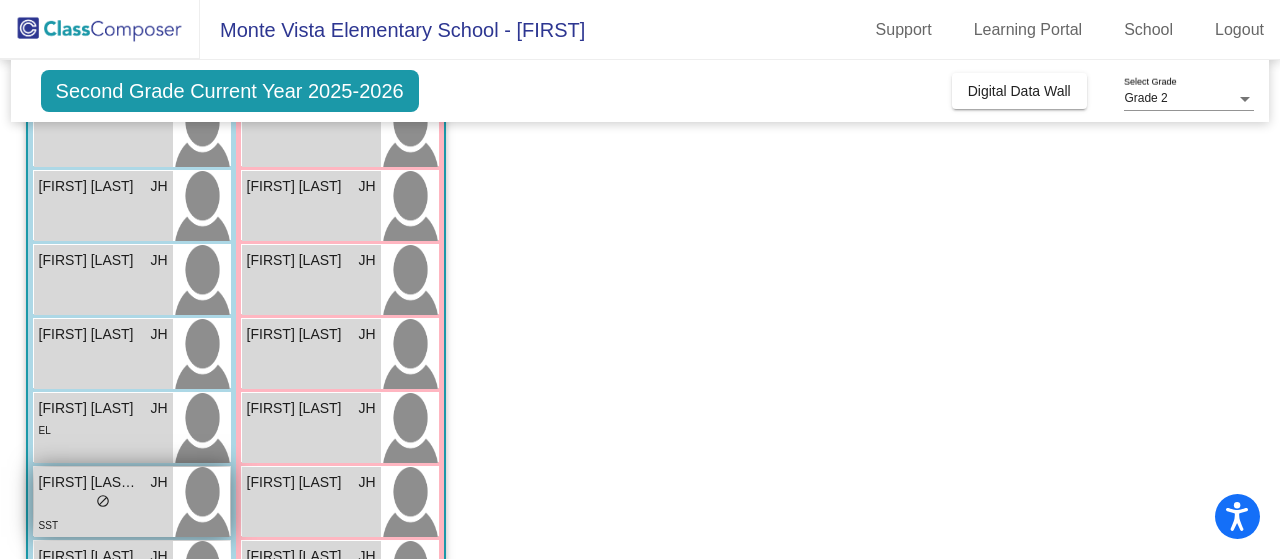 click on "SST" at bounding box center [103, 524] 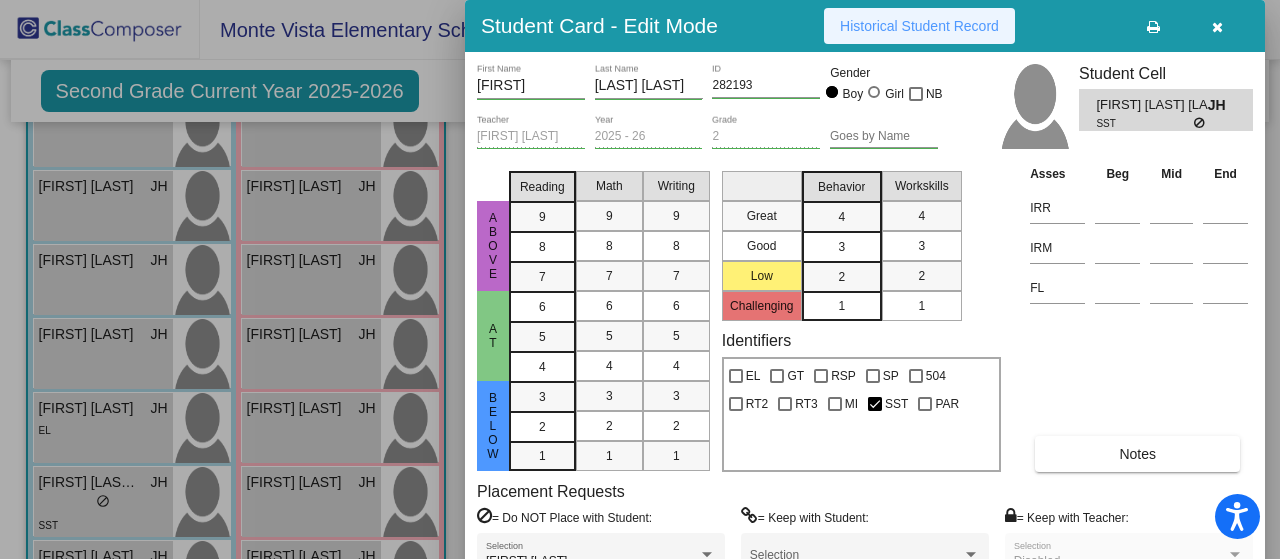 click on "Historical Student Record" at bounding box center [919, 26] 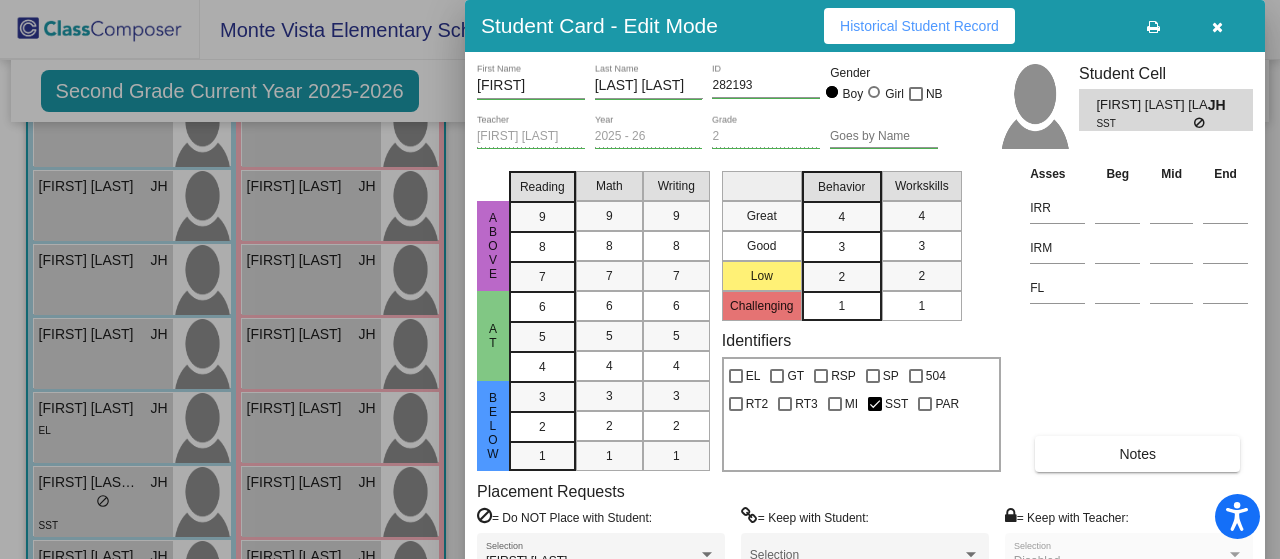 click at bounding box center [1217, 27] 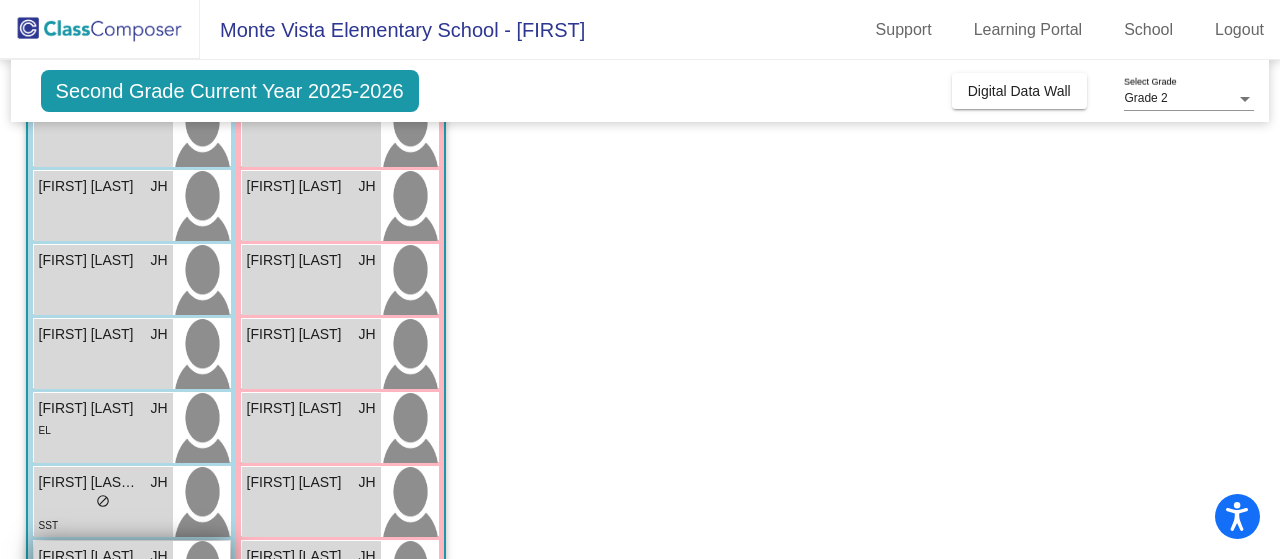 click on "[FIRST] [LAST]" at bounding box center [89, 556] 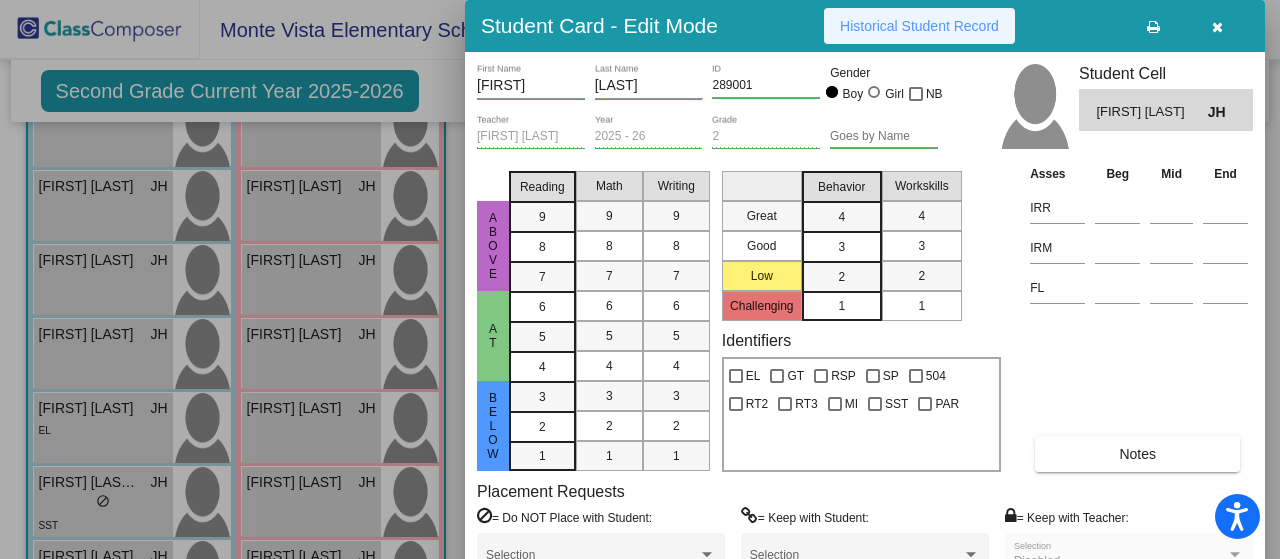 click on "Historical Student Record" at bounding box center [919, 26] 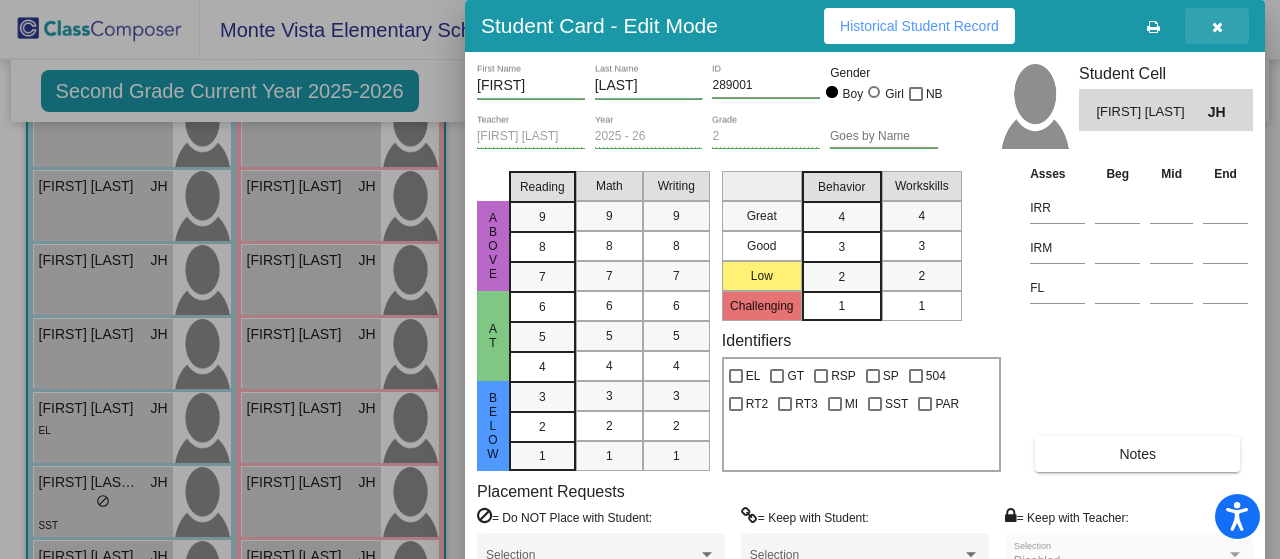 click at bounding box center (1217, 26) 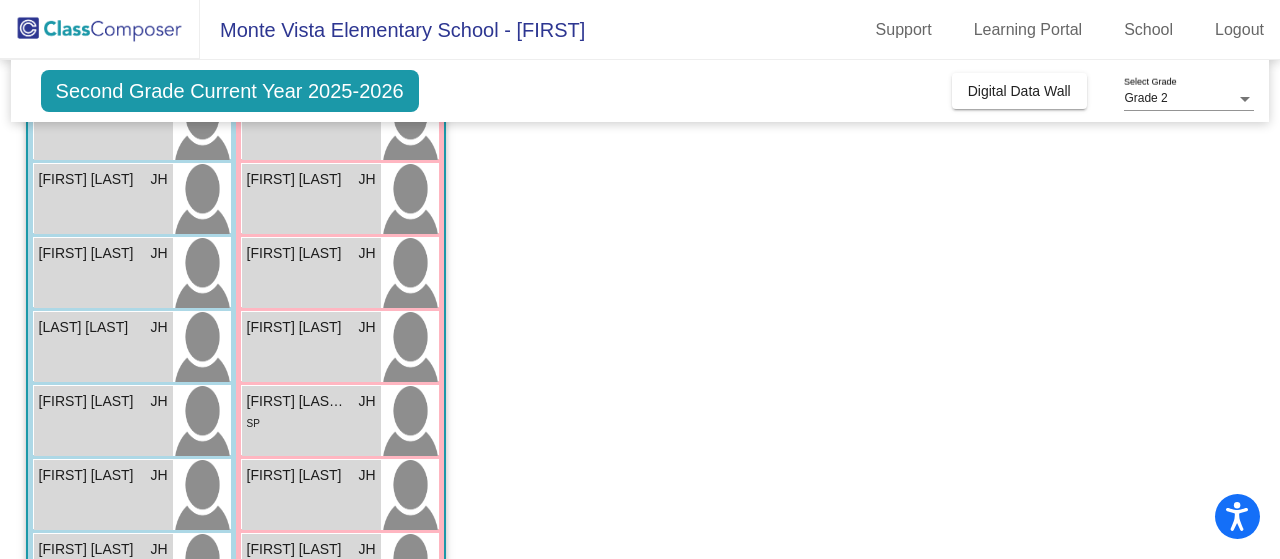 scroll, scrollTop: 257, scrollLeft: 0, axis: vertical 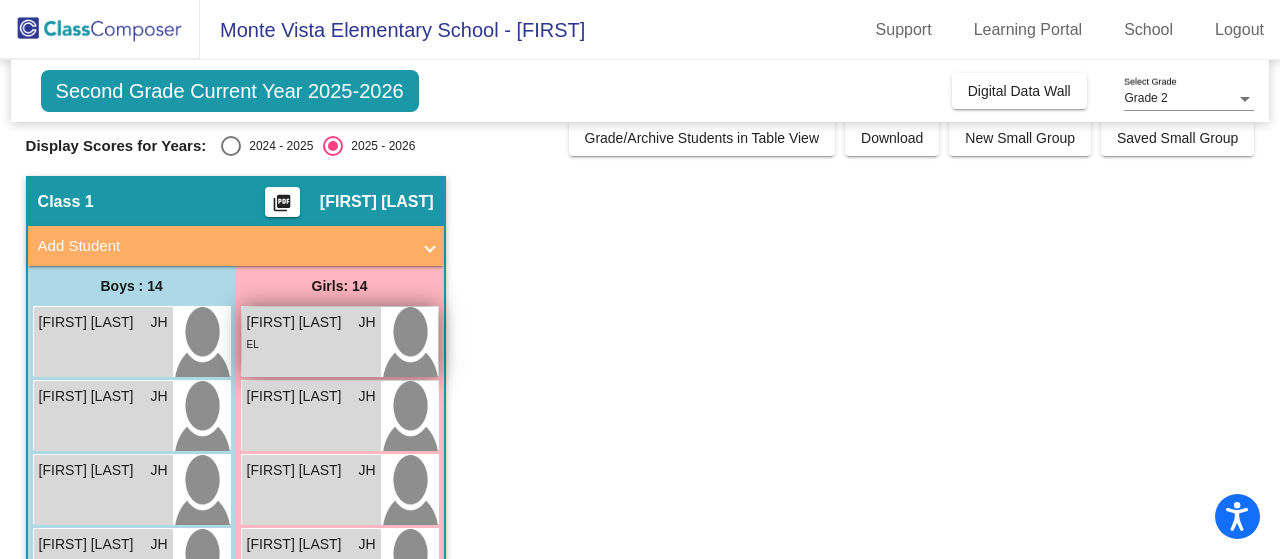 click on "[FIRST] [LAST]" at bounding box center (297, 322) 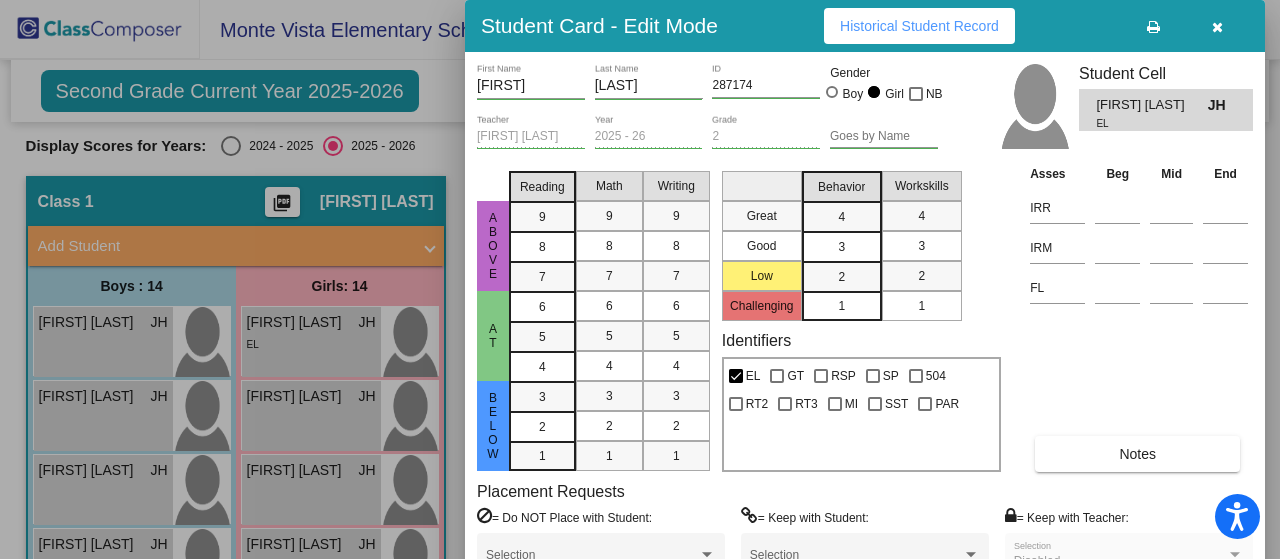 click on "Historical Student Record" at bounding box center [919, 26] 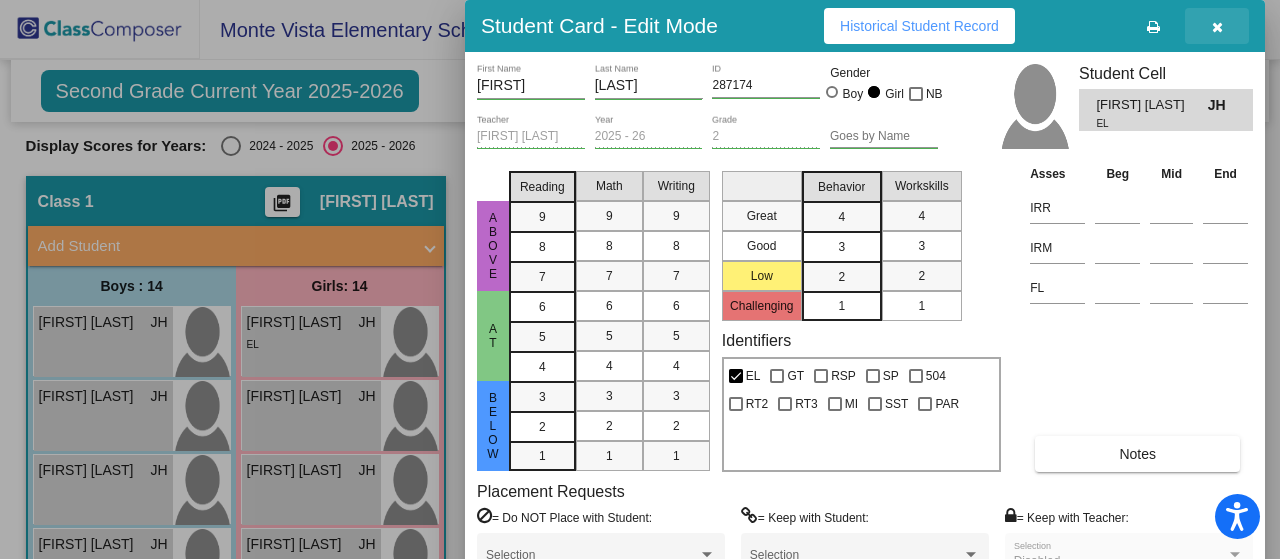 click at bounding box center [1217, 27] 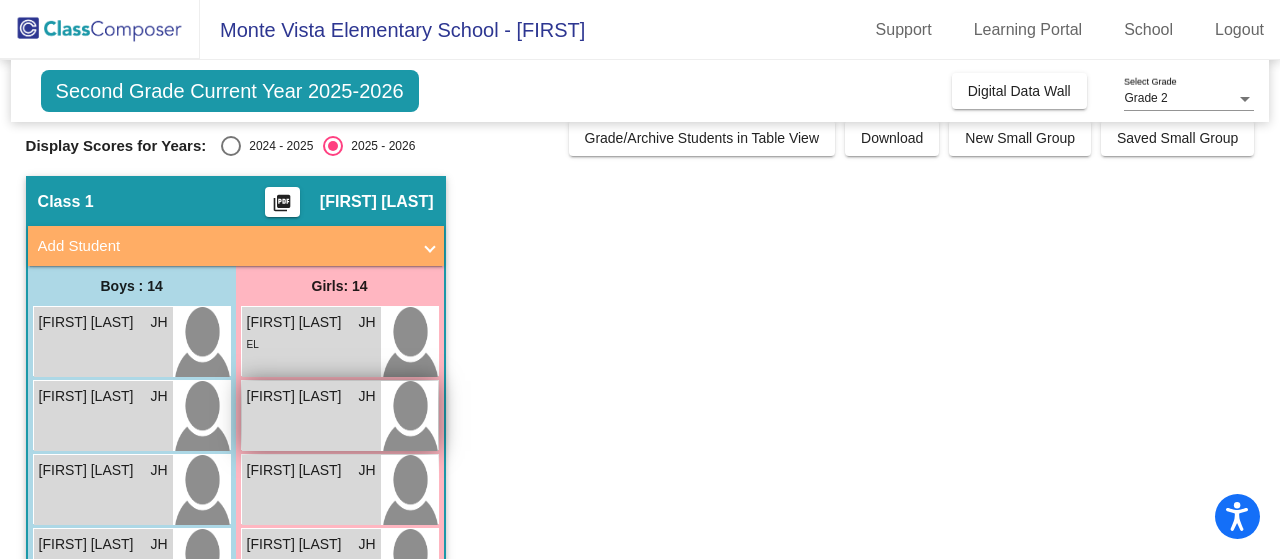 click on "[FIRST] [LAST] JH lock do_not_disturb_alt" at bounding box center [311, 416] 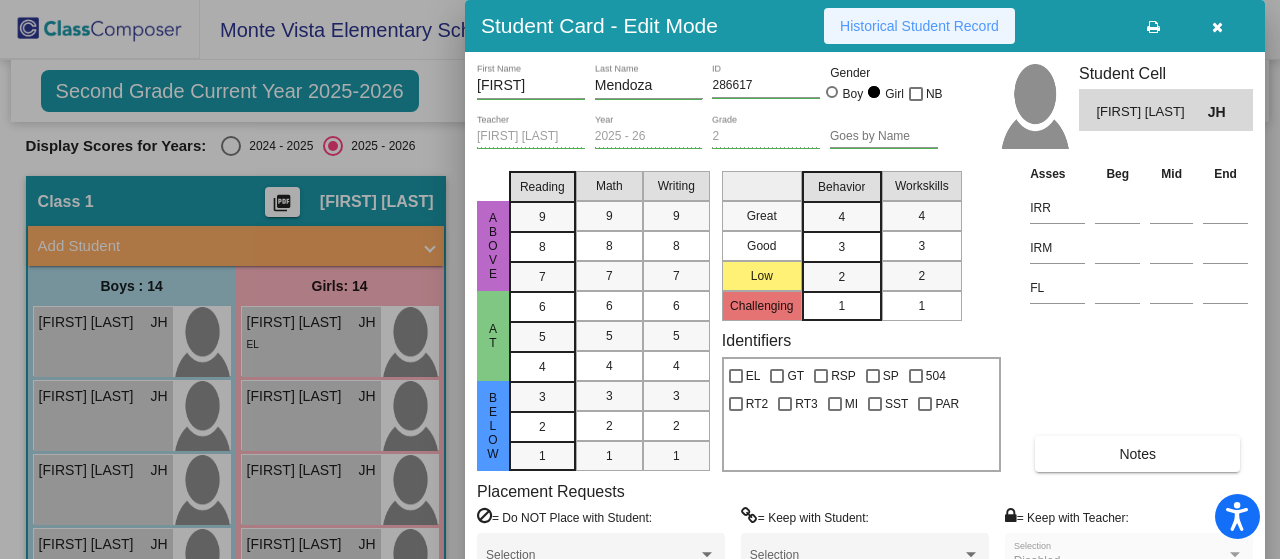 click on "Historical Student Record" at bounding box center (919, 26) 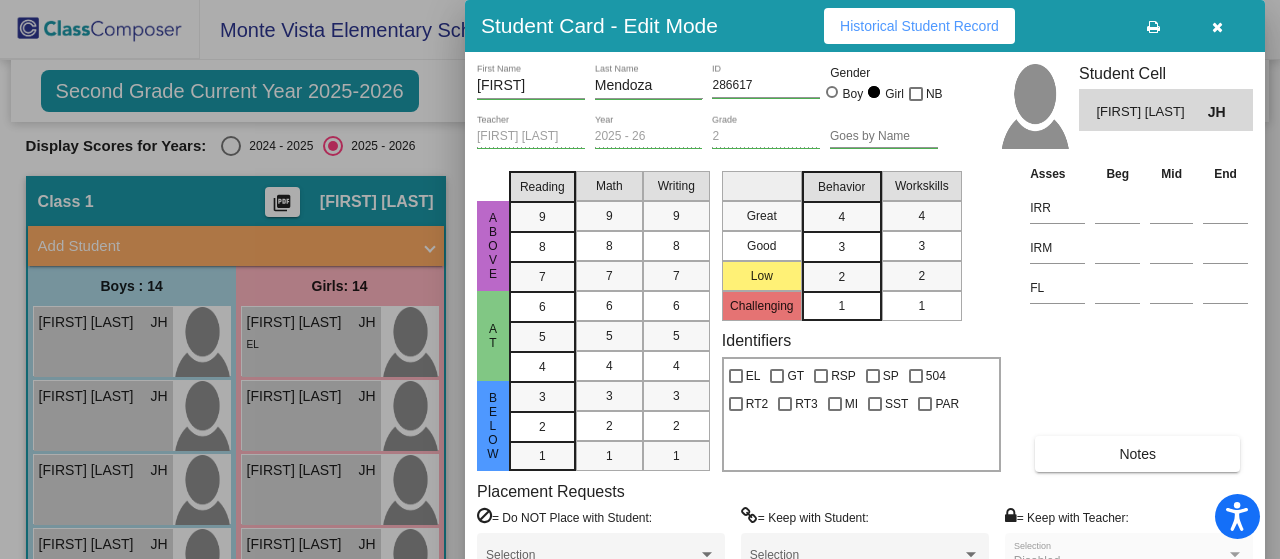 click at bounding box center (1217, 26) 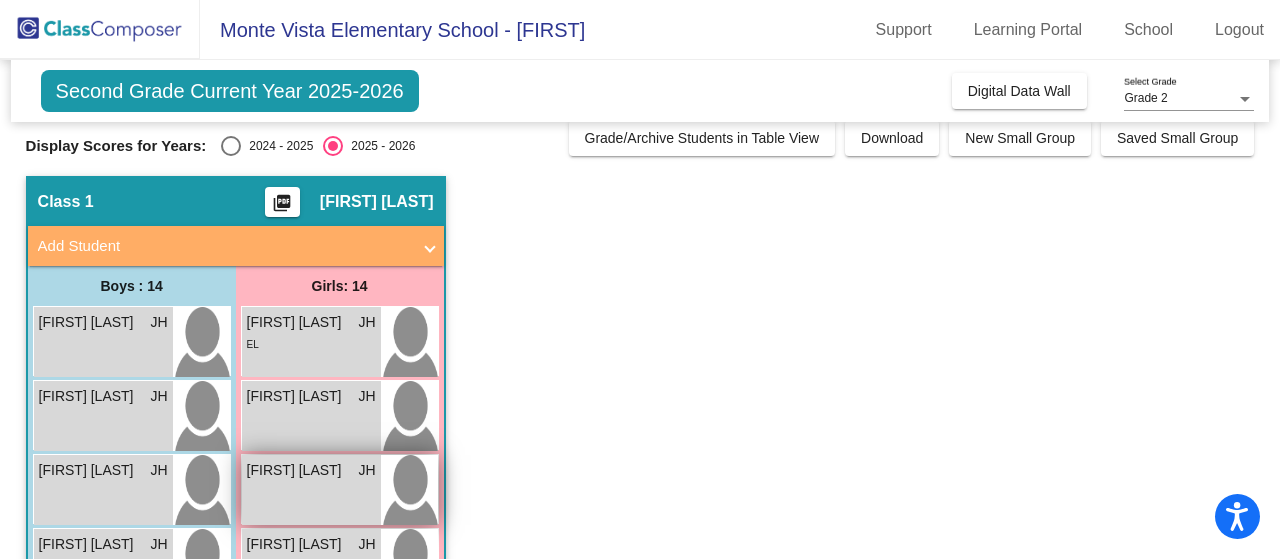 click on "[FIRST] [LAST] JH lock do_not_disturb_alt" at bounding box center (311, 490) 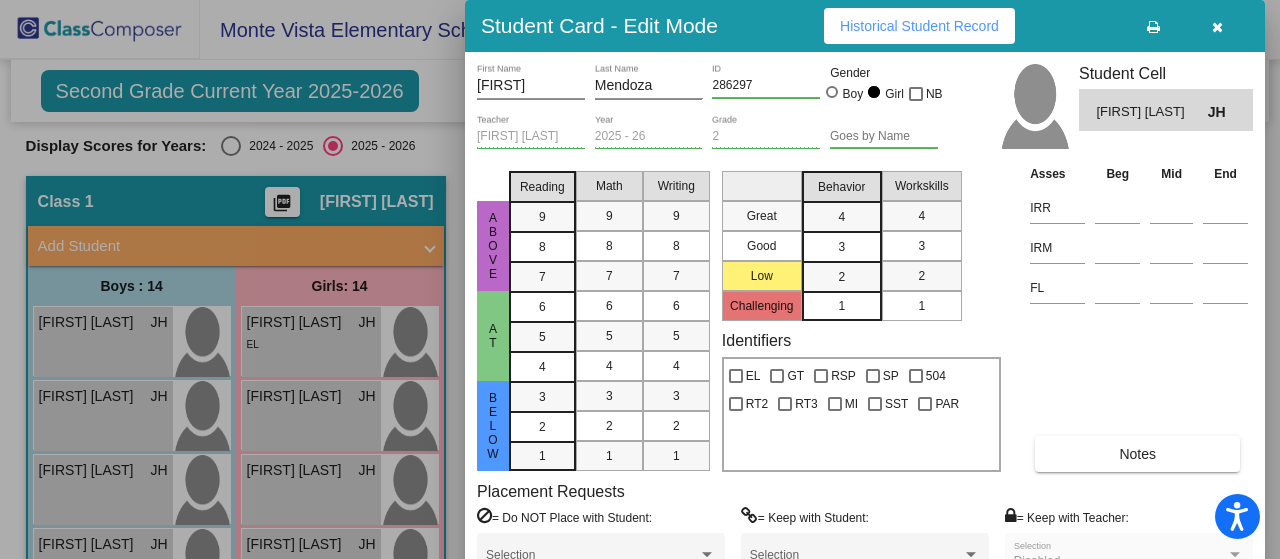 click on "Historical Student Record" at bounding box center (919, 26) 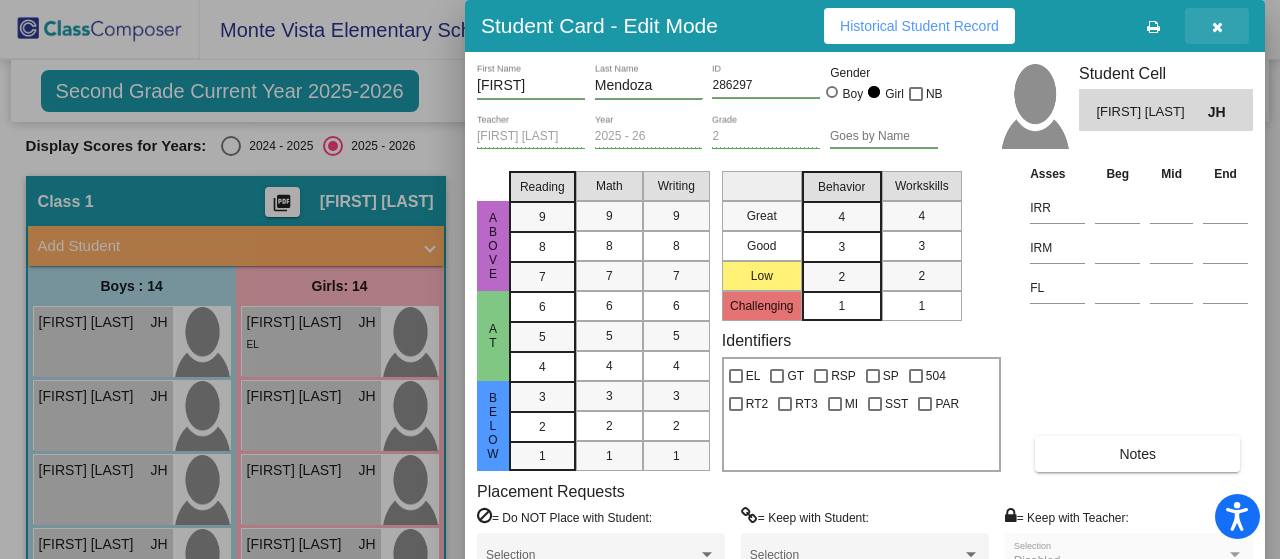 click at bounding box center [1217, 26] 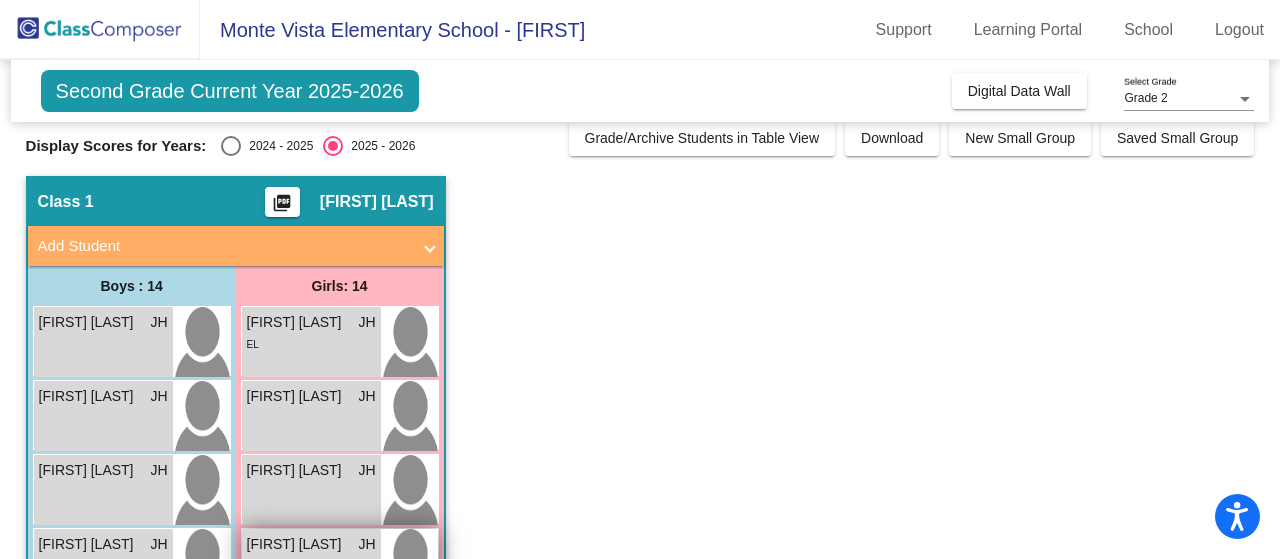 click on "[FIRST] [LAST]" at bounding box center (297, 544) 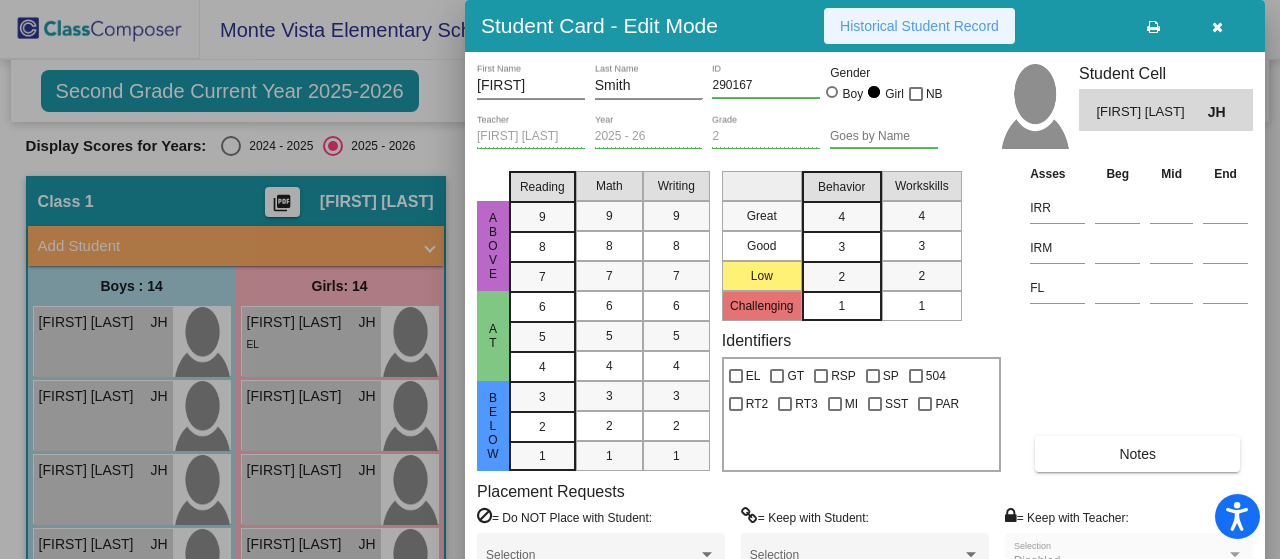 click on "Historical Student Record" at bounding box center (919, 26) 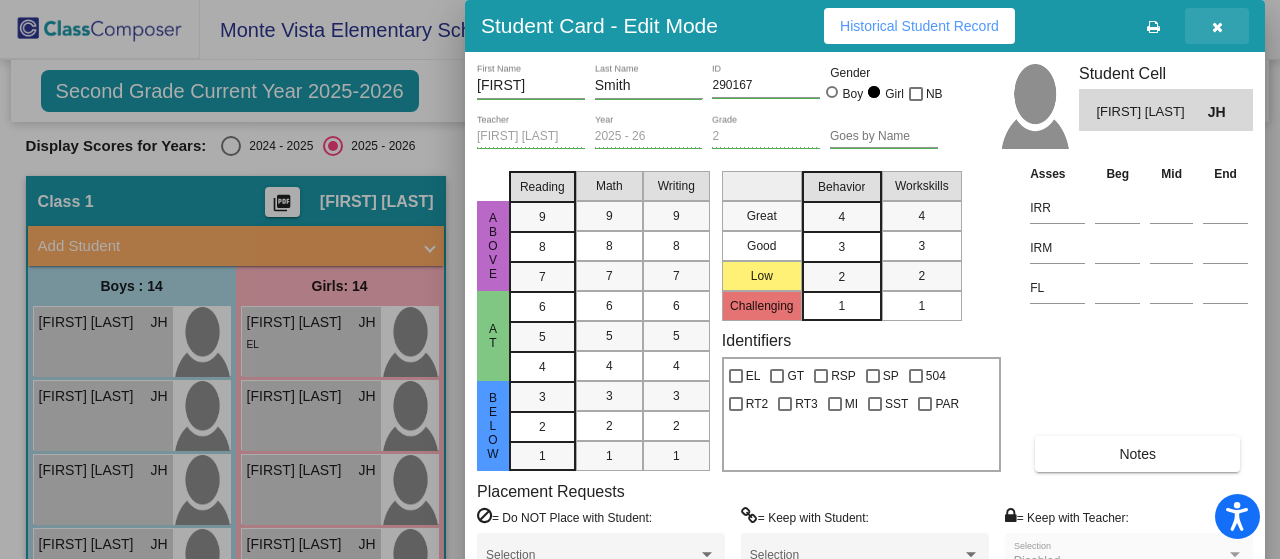 click at bounding box center [1217, 27] 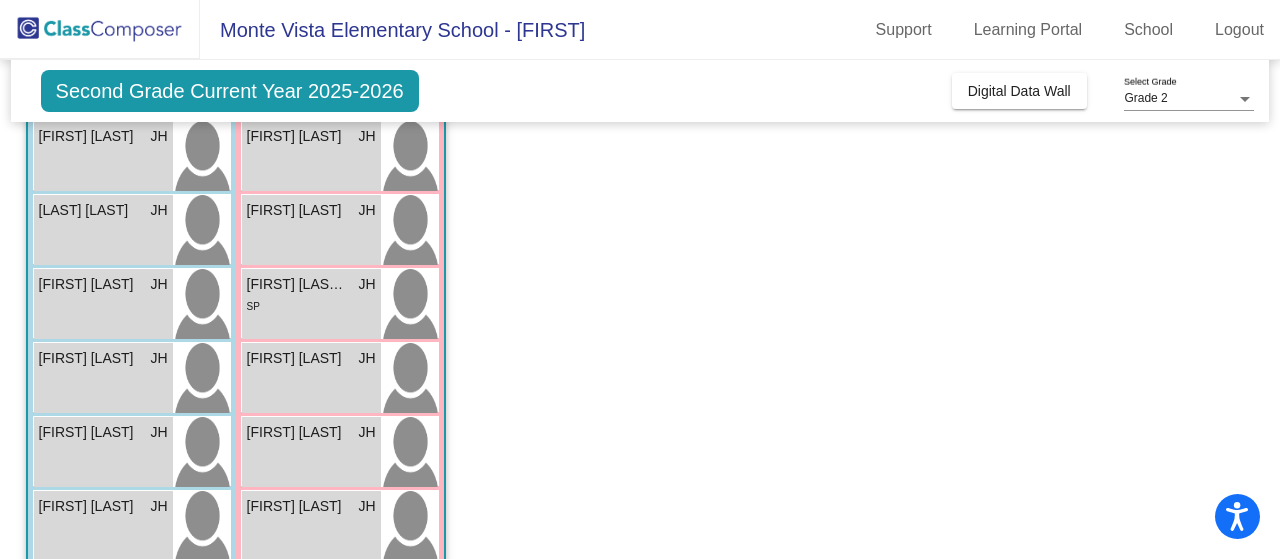 scroll, scrollTop: 502, scrollLeft: 0, axis: vertical 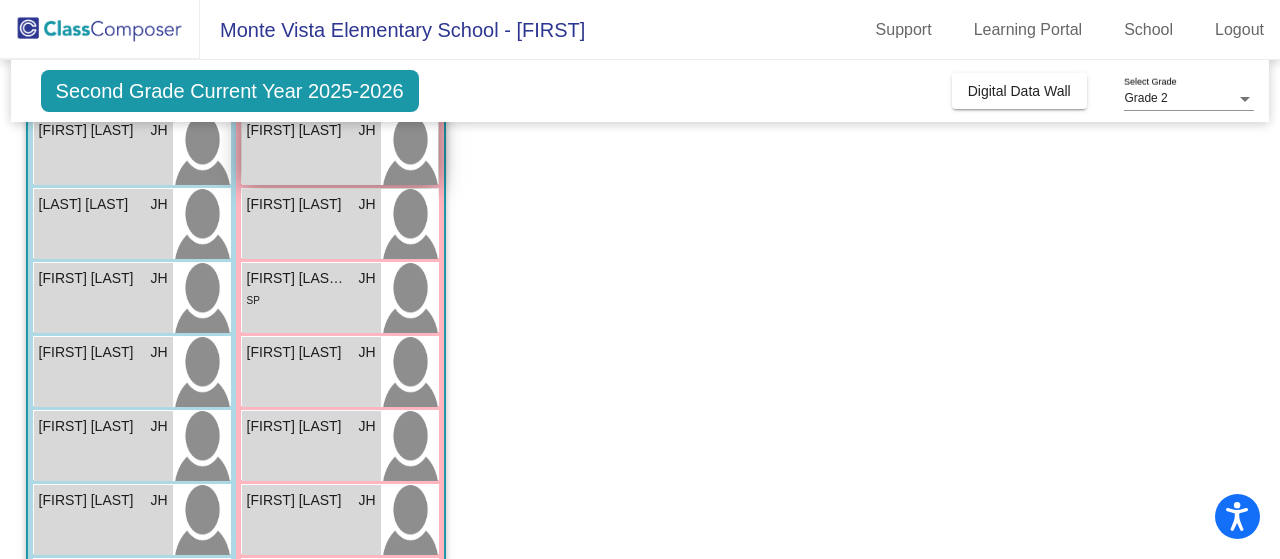 click on "[FIRST] [LAST] JH lock do_not_disturb_alt" at bounding box center [311, 150] 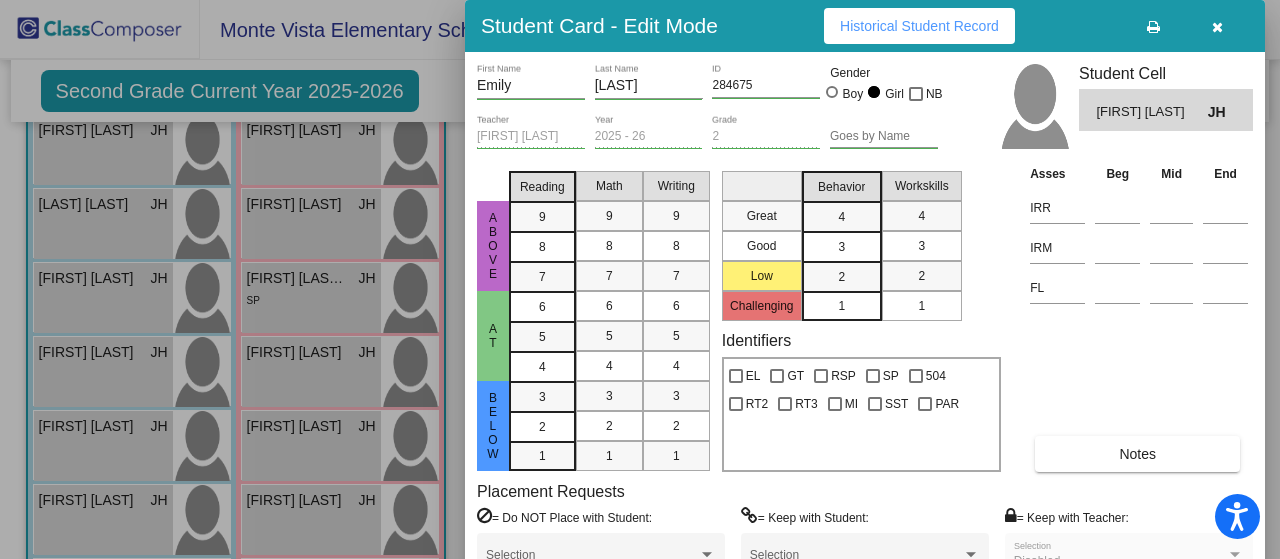 click on "Historical Student Record" at bounding box center [919, 26] 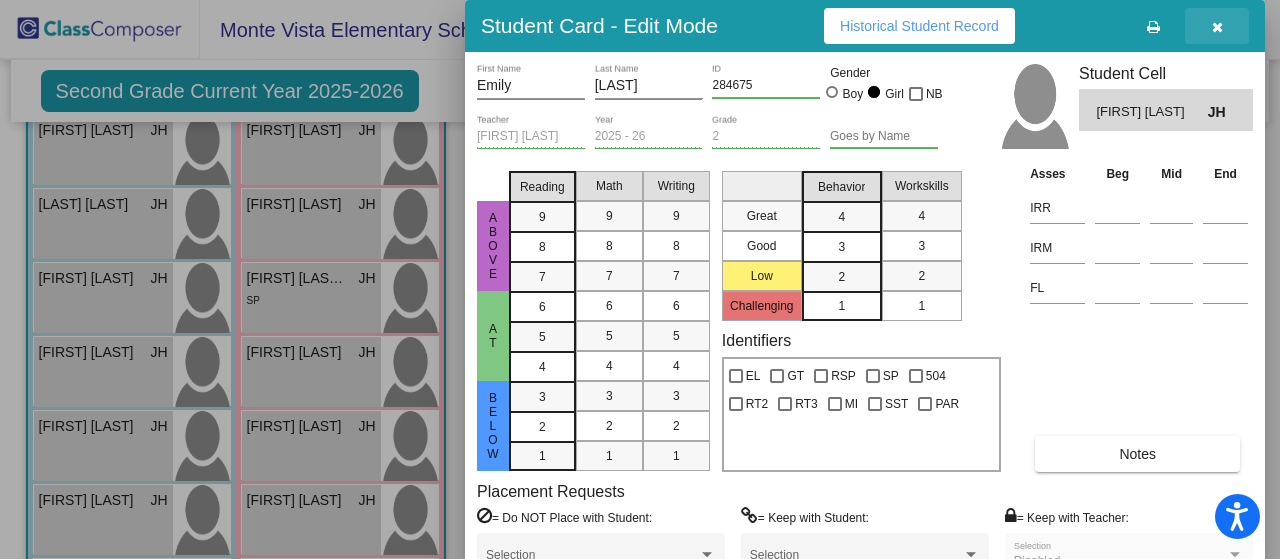 click at bounding box center (1217, 26) 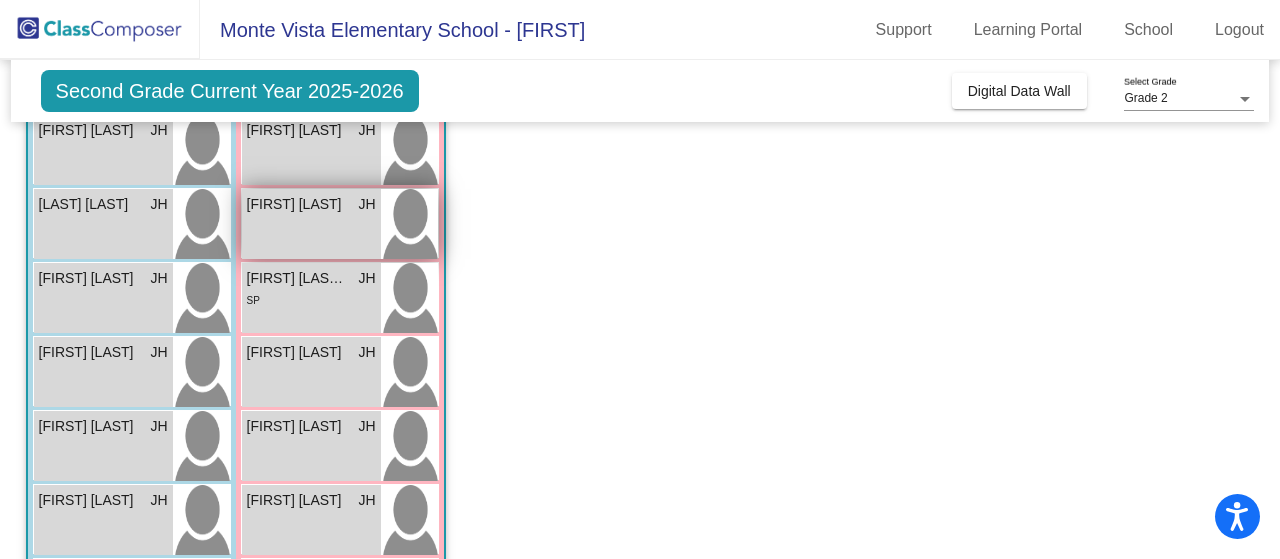 click on "[FIRST] [LAST] JH lock do_not_disturb_alt" at bounding box center [311, 224] 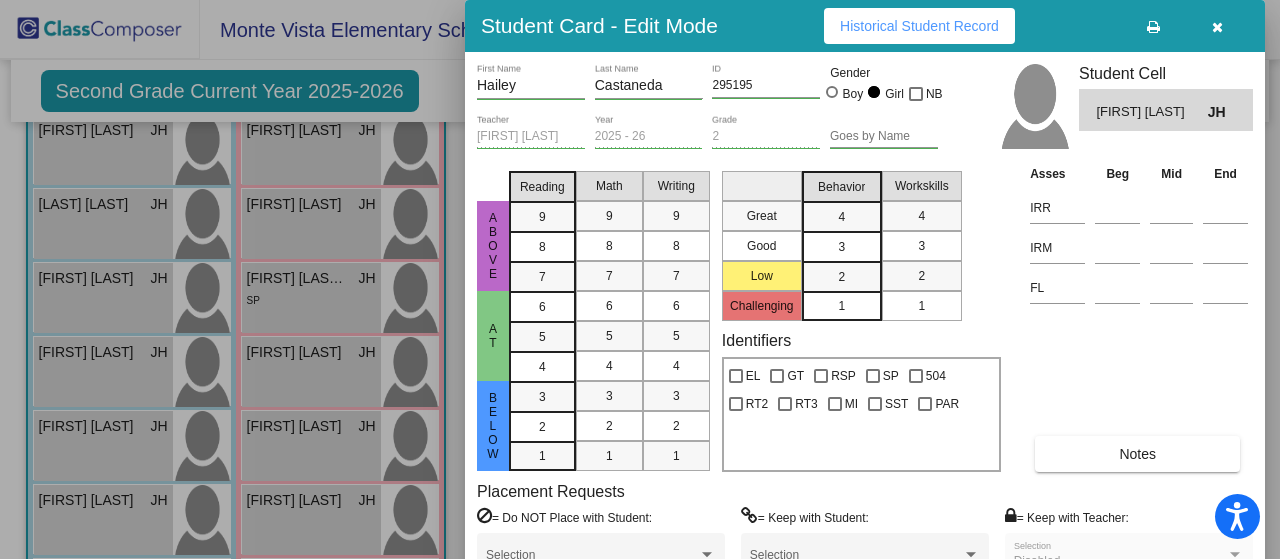 click on "Historical Student Record" at bounding box center (919, 26) 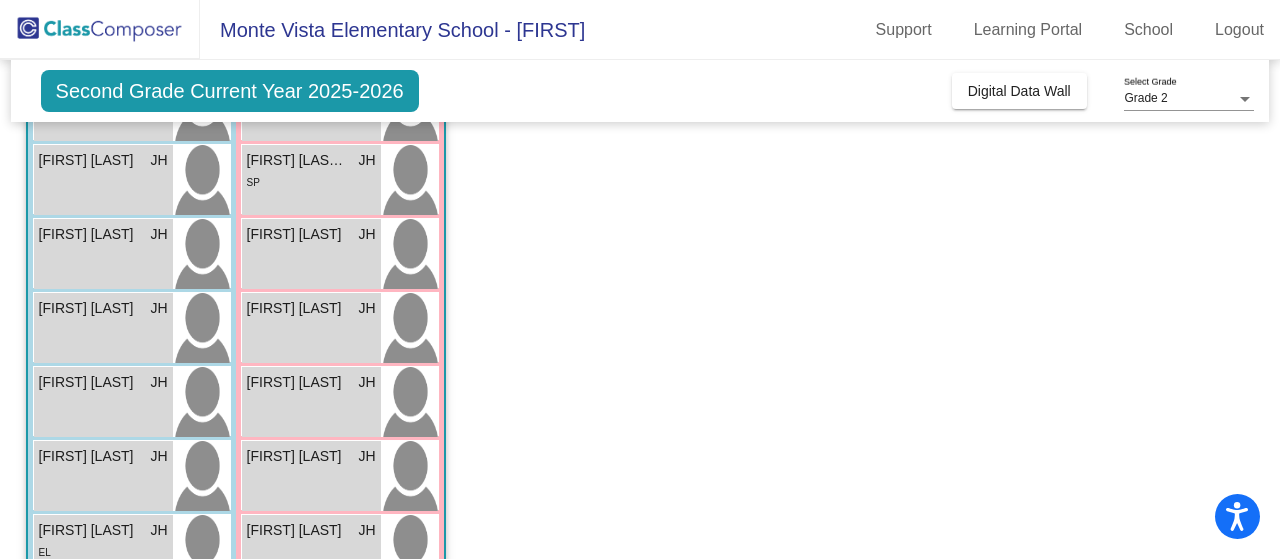 scroll, scrollTop: 626, scrollLeft: 0, axis: vertical 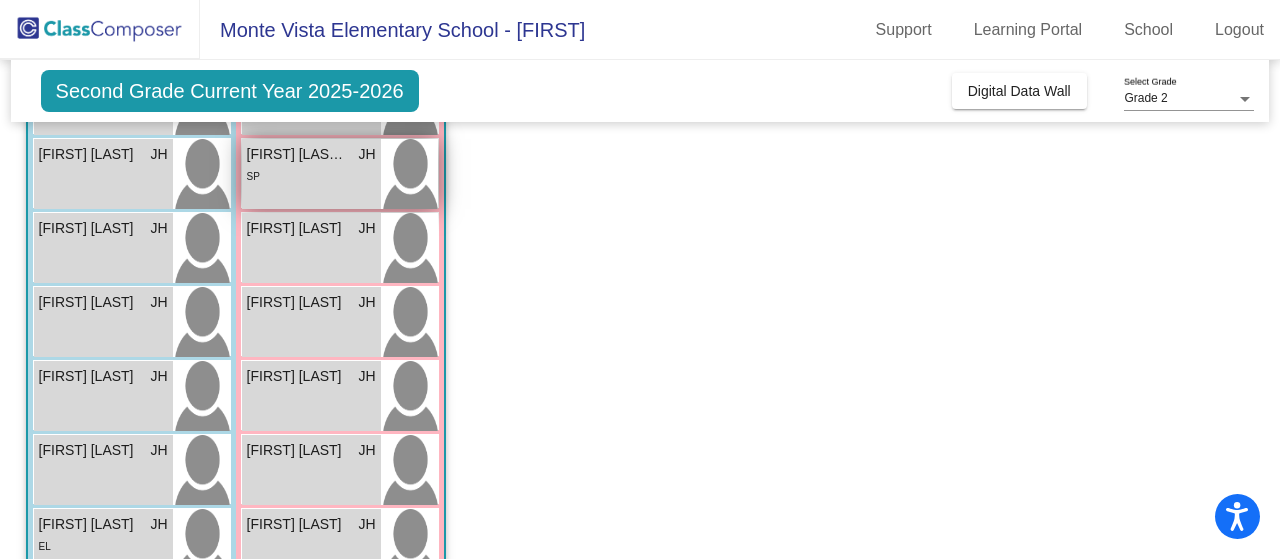 click on "[FIRST] [LAST] [LAST]" at bounding box center [297, 154] 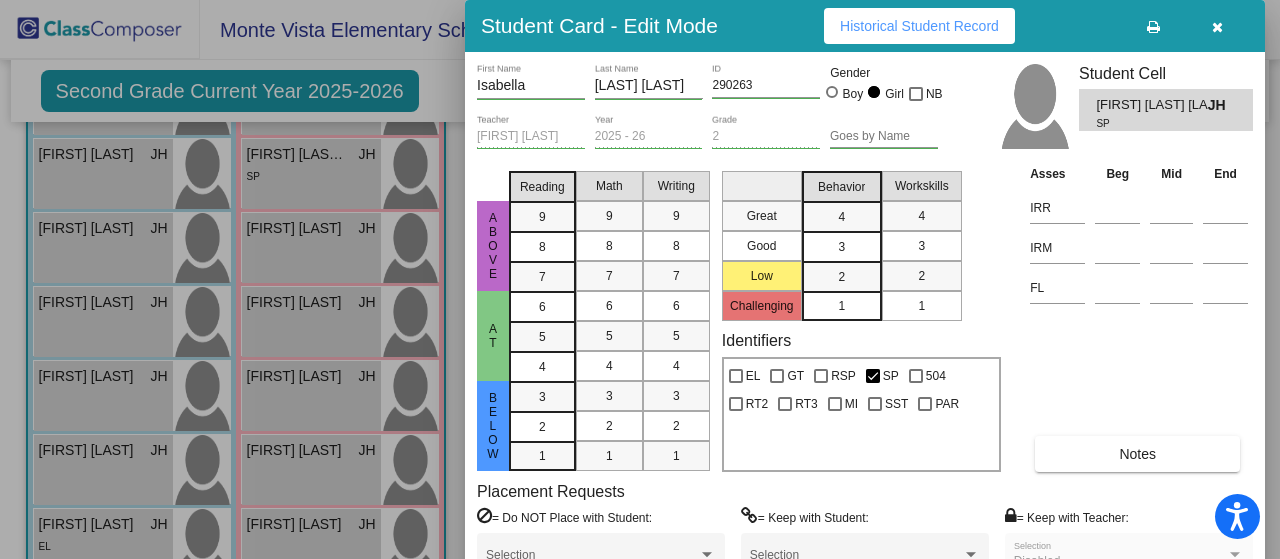 click on "Historical Student Record" at bounding box center (919, 26) 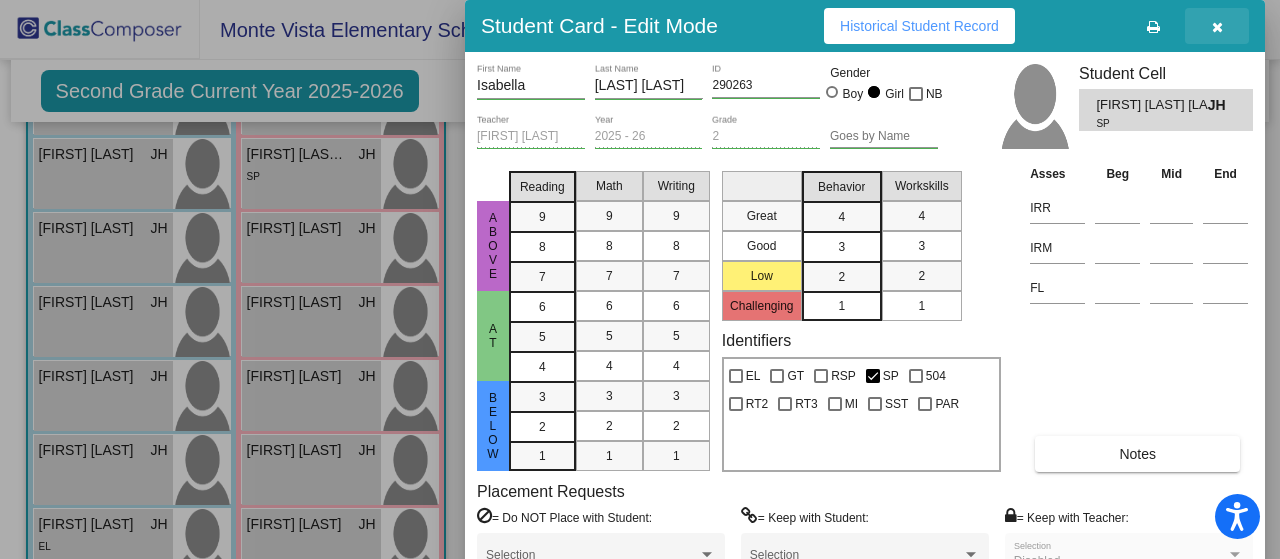 click at bounding box center (1217, 26) 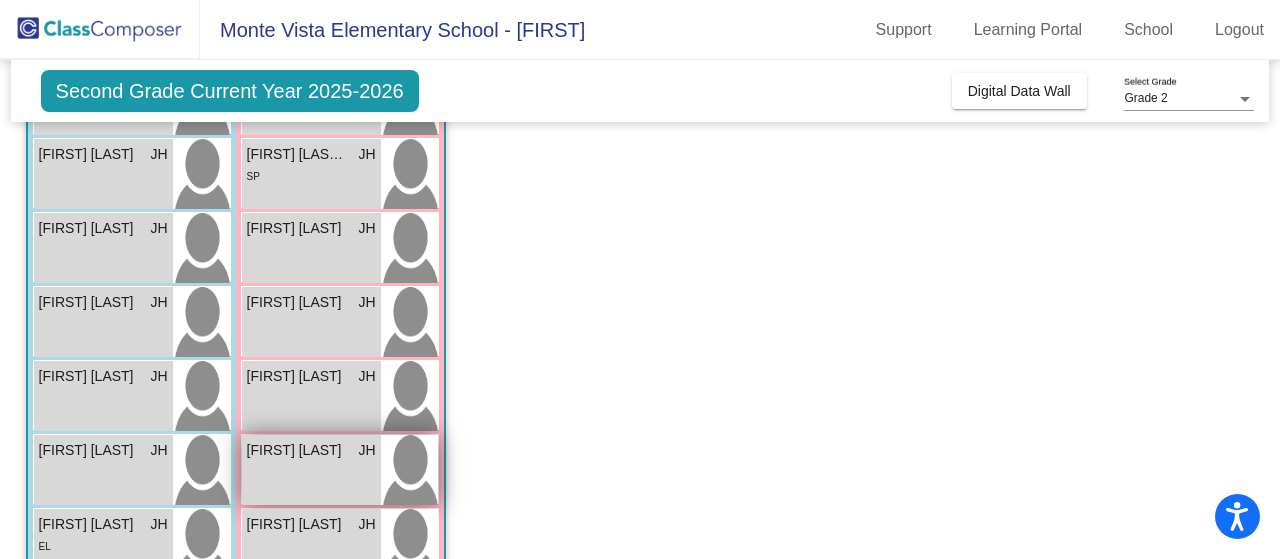 click on "[FIRST] [LAST] JH lock do_not_disturb_alt" at bounding box center [311, 470] 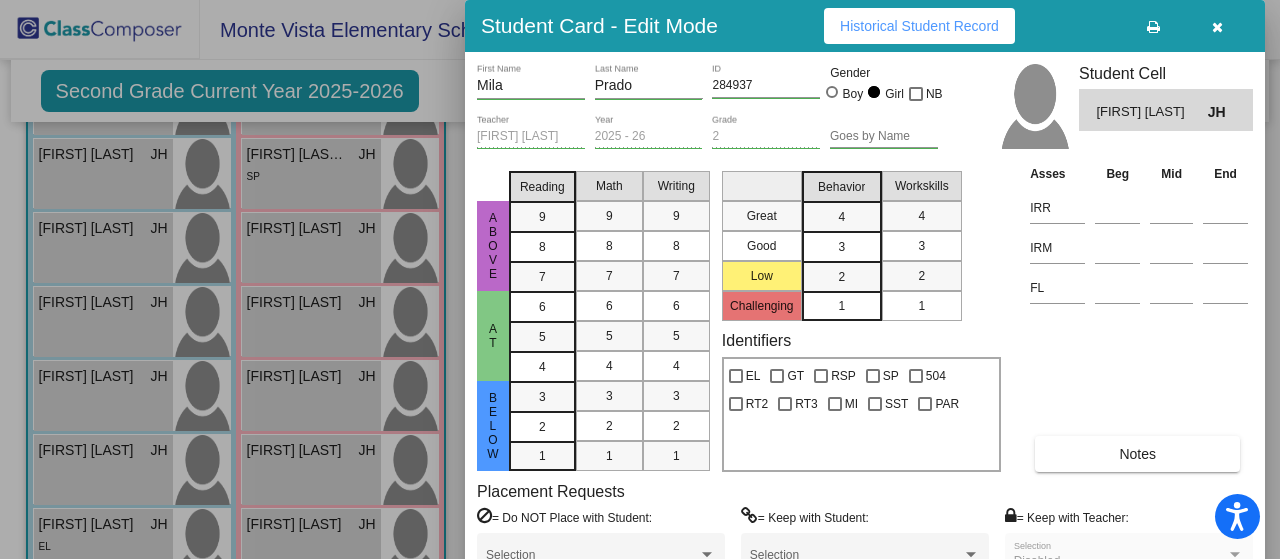 click at bounding box center [640, 279] 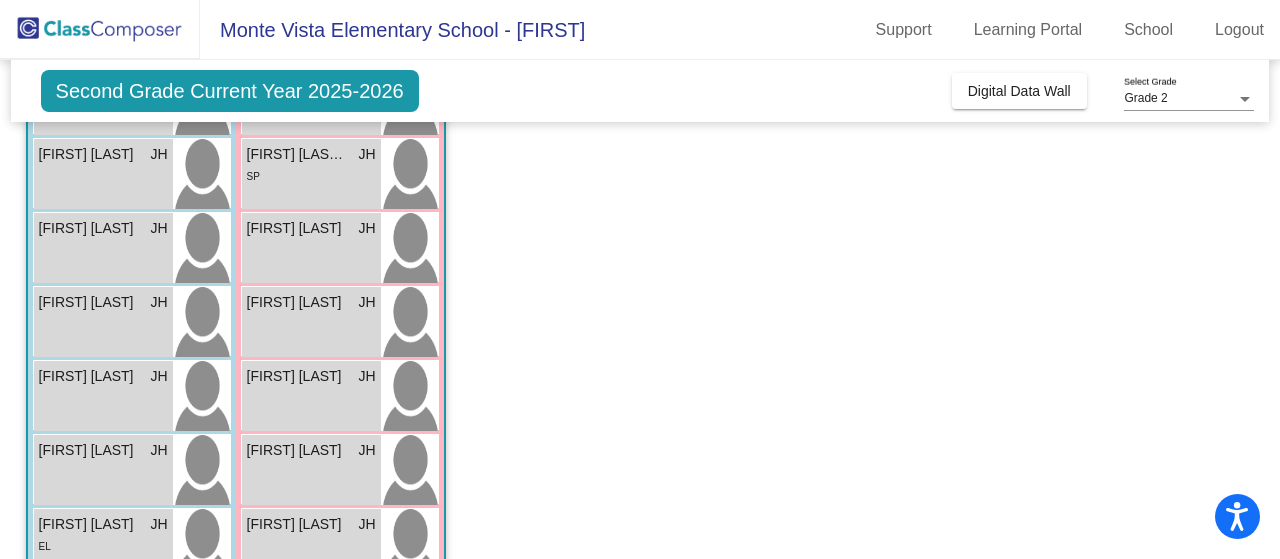 click on "[FIRST] [LAST] JH lock do_not_disturb_alt EL [FIRST] [LAST] JH lock do_not_disturb_alt [FIRST] [LAST] JH lock do_not_disturb_alt [FIRST] [LAST] JH lock do_not_disturb_alt [FIRST] [LAST] JH lock do_not_disturb_alt [FIRST] [LAST] JH lock do_not_disturb_alt [FIRST] [LAST] JH lock do_not_disturb_alt SP [FIRST] [LAST] JH lock do_not_disturb_alt [FIRST] [LAST] JH lock do_not_disturb_alt [FIRST] [LAST] JH lock do_not_disturb_alt [FIRST] [LAST] JH lock do_not_disturb_alt [FIRST] [LAST] JH lock do_not_disturb_alt [FIRST] [LAST] JH lock do_not_disturb_alt [FIRST] [LAST] JH lock do_not_disturb_alt" at bounding box center [340, 212] 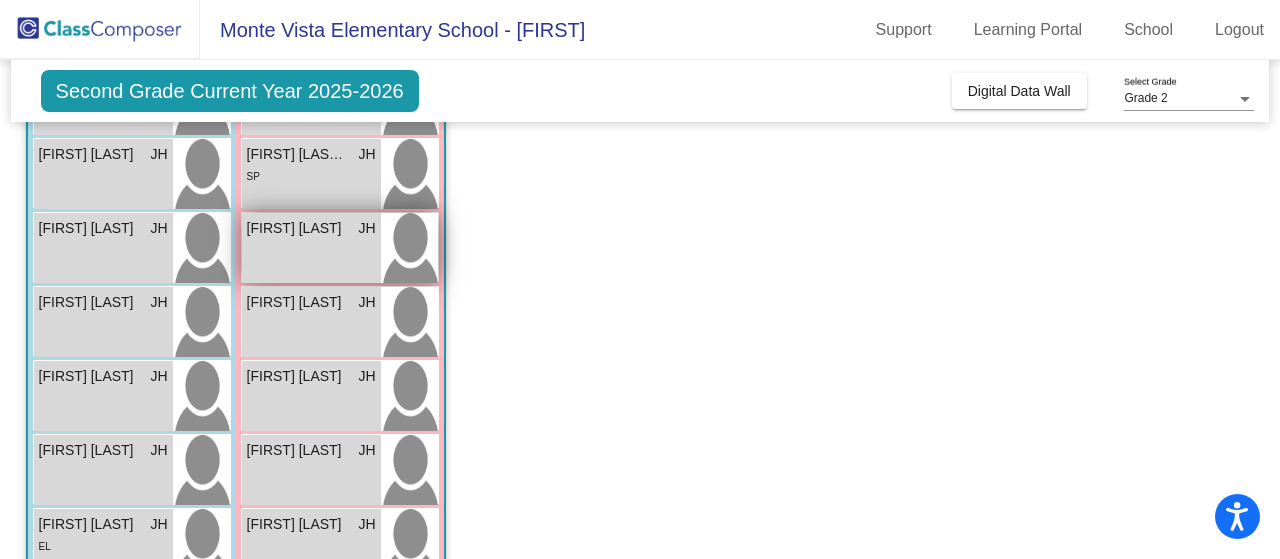 click on "[FIRST] [LAST] JH lock do_not_disturb_alt" at bounding box center [311, 248] 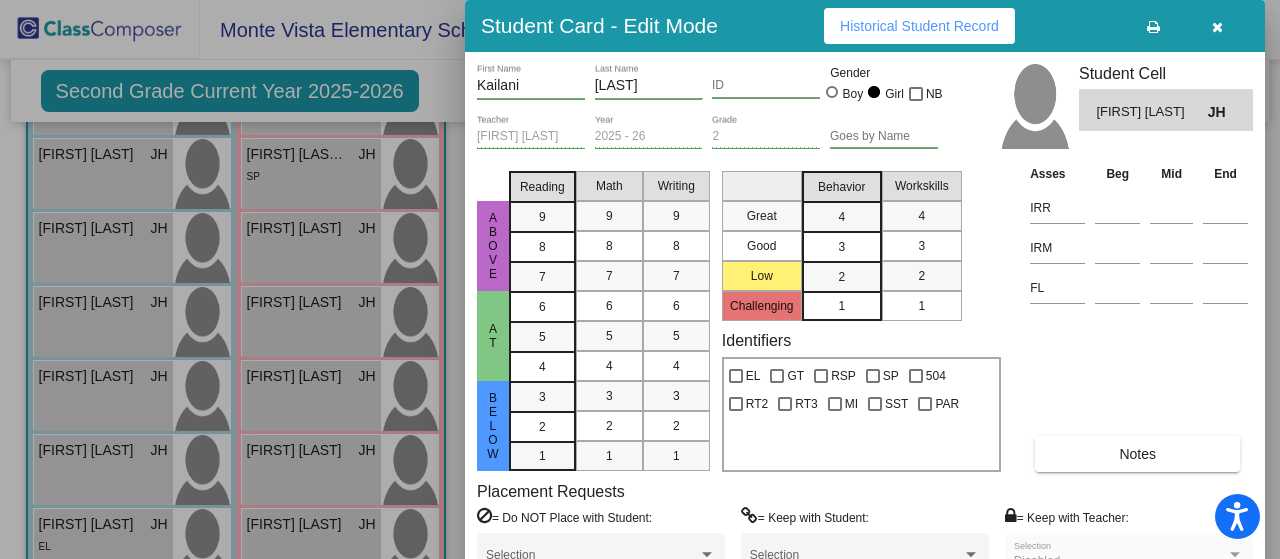 click on "Historical Student Record" at bounding box center (919, 26) 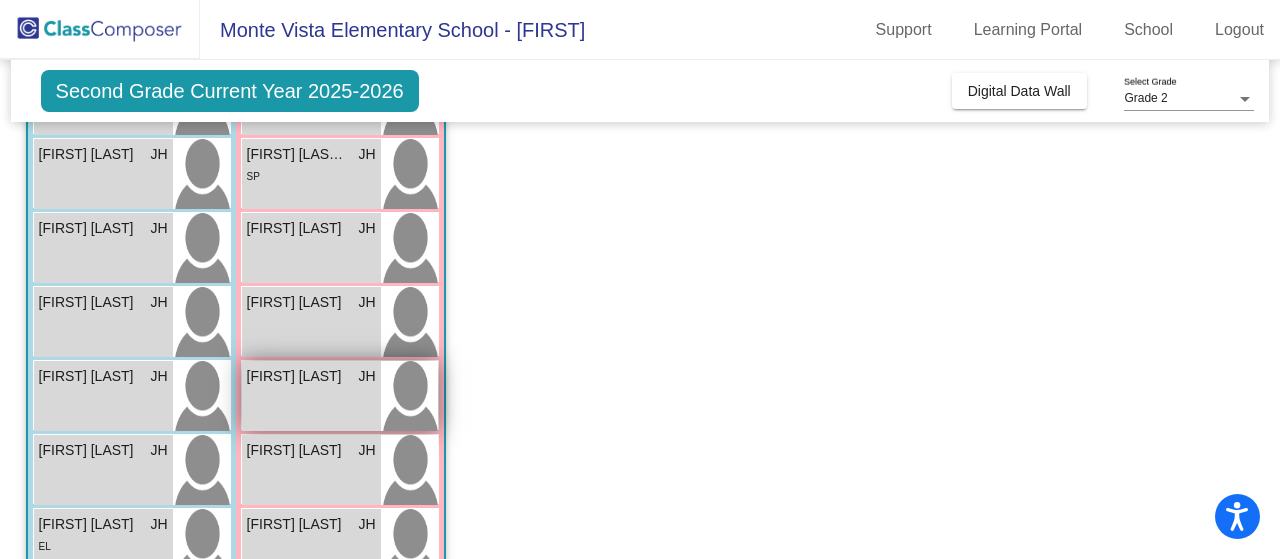 click on "[FIRST] [LAST] JH lock do_not_disturb_alt" at bounding box center (311, 396) 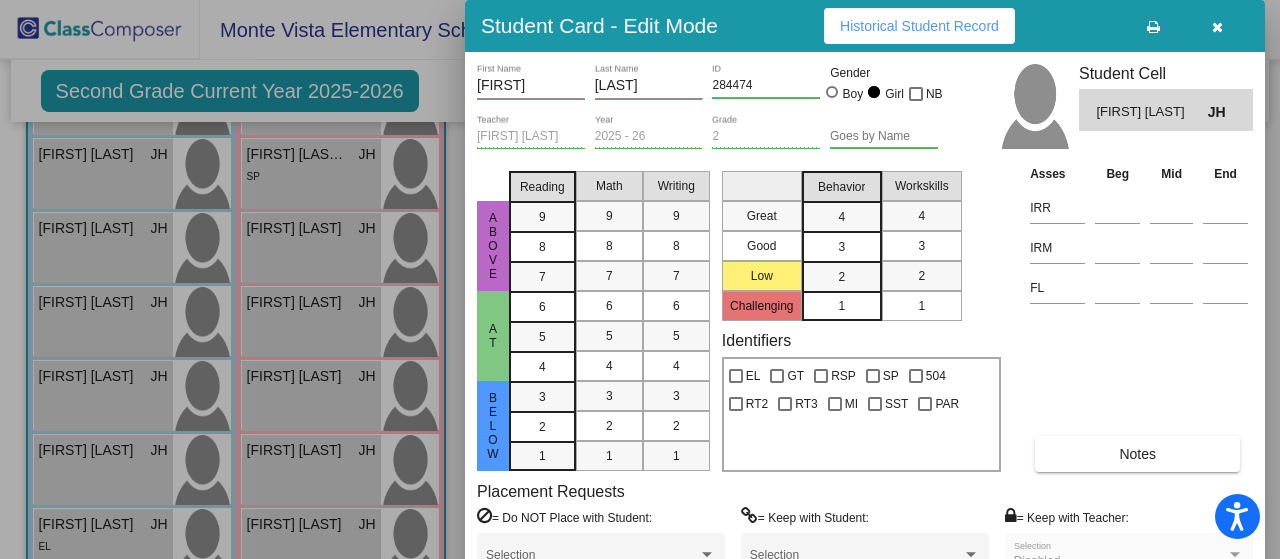 click on "Historical Student Record" at bounding box center (919, 26) 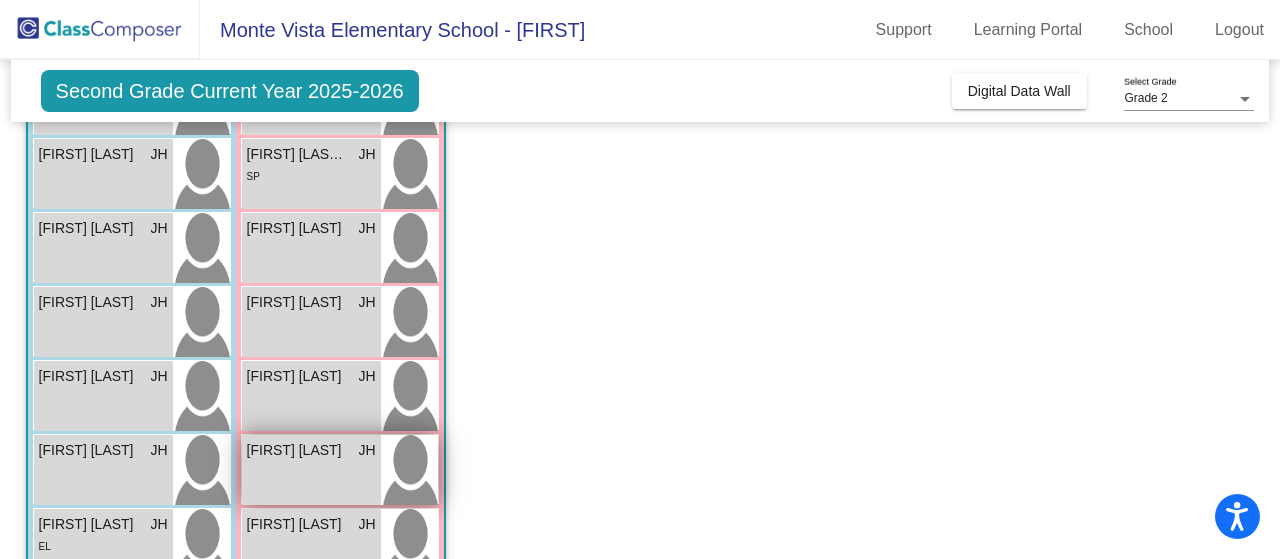 click on "[FIRST] [LAST]" at bounding box center (297, 450) 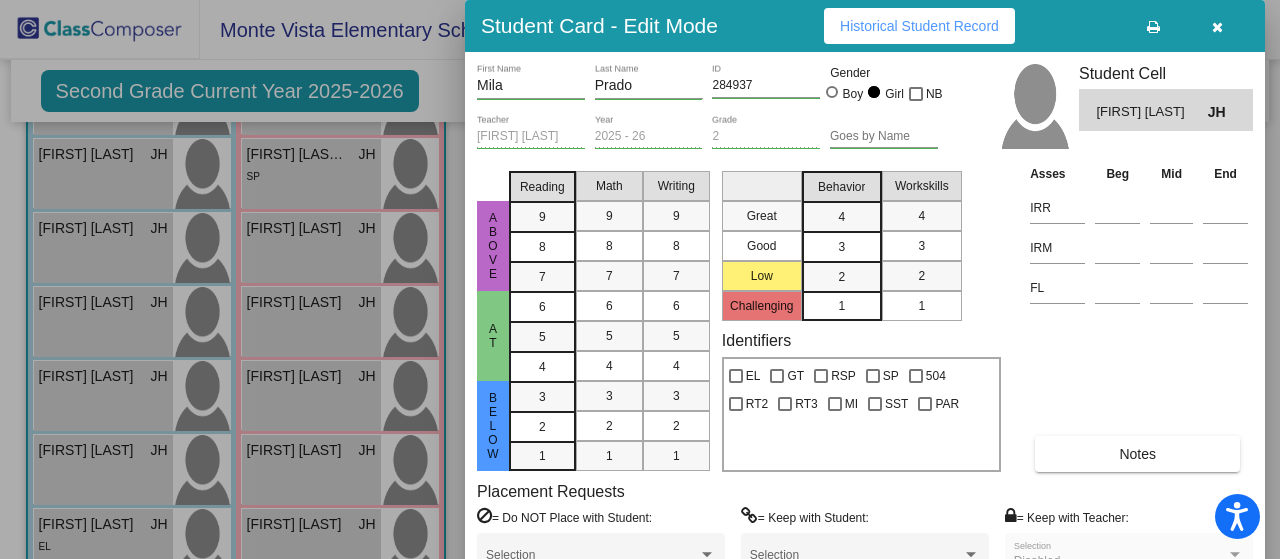 click on "Historical Student Record" at bounding box center (919, 26) 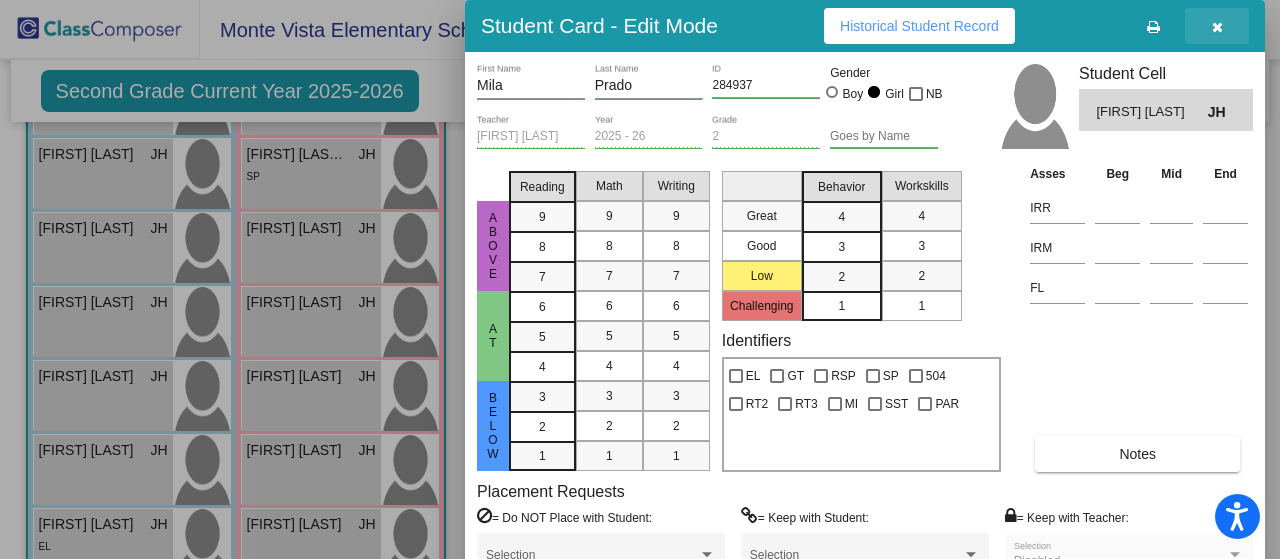 click at bounding box center (1217, 27) 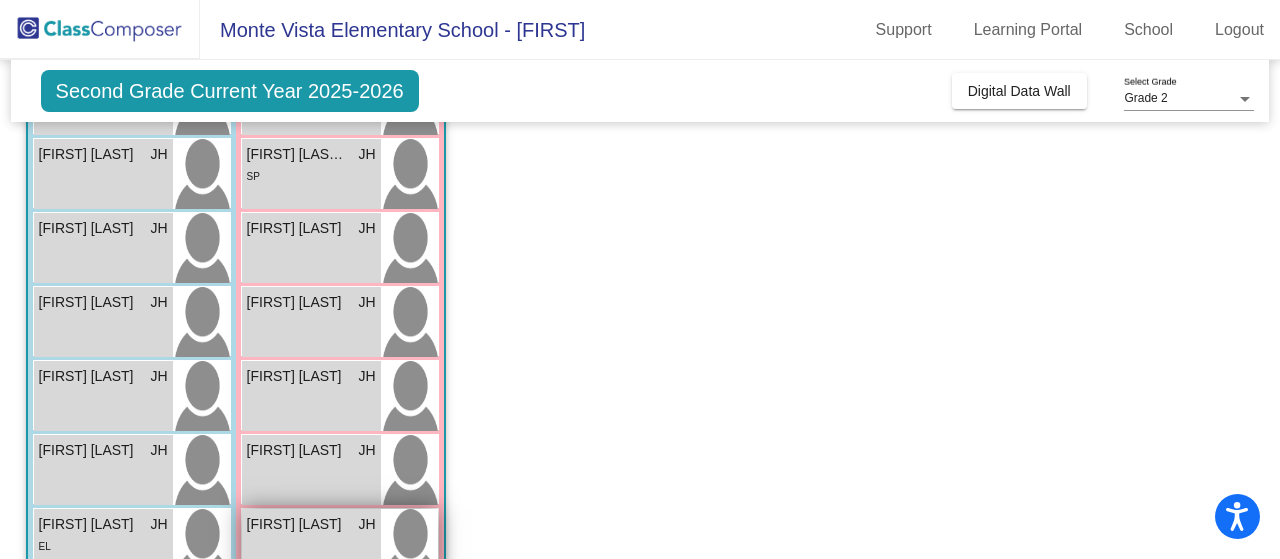 click on "[FIRST] [LAST] JH lock do_not_disturb_alt" at bounding box center [311, 544] 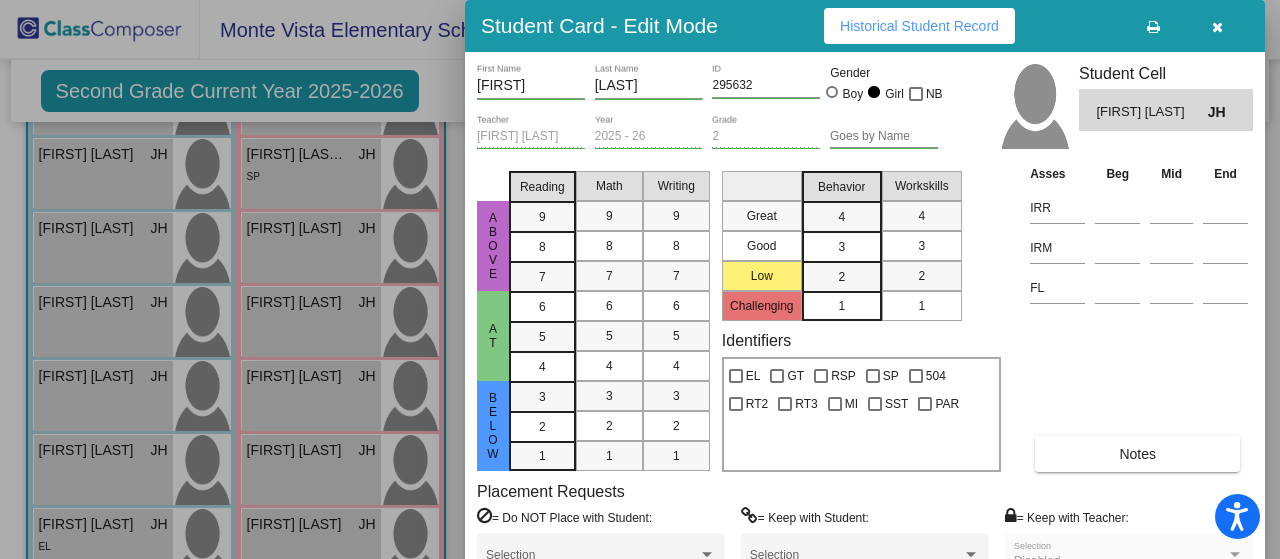 click on "Historical Student Record" at bounding box center [919, 26] 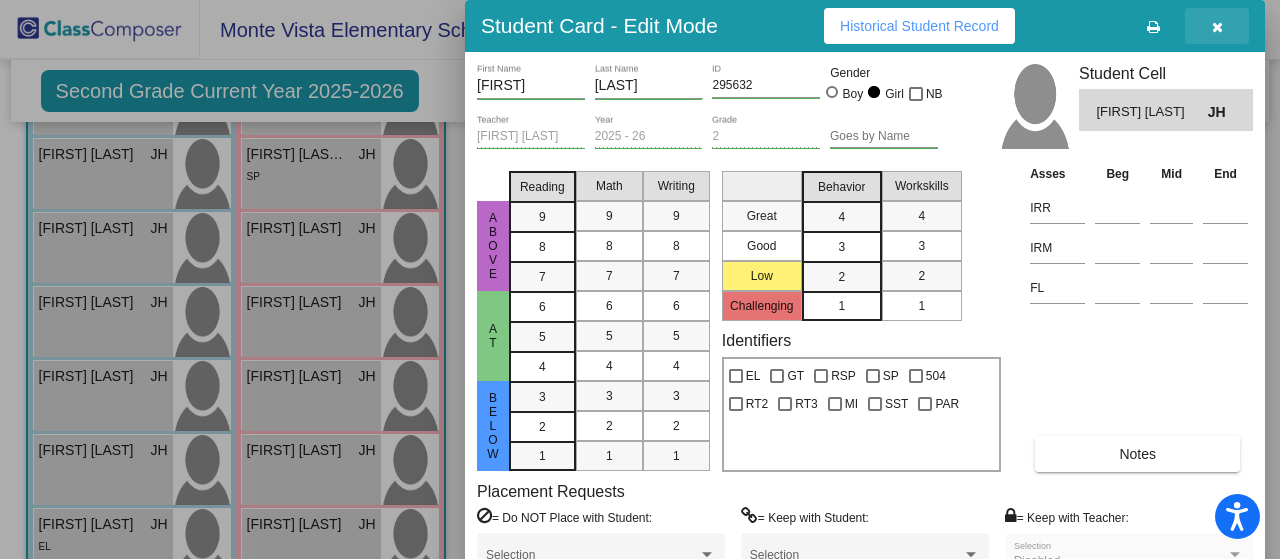click at bounding box center (1217, 27) 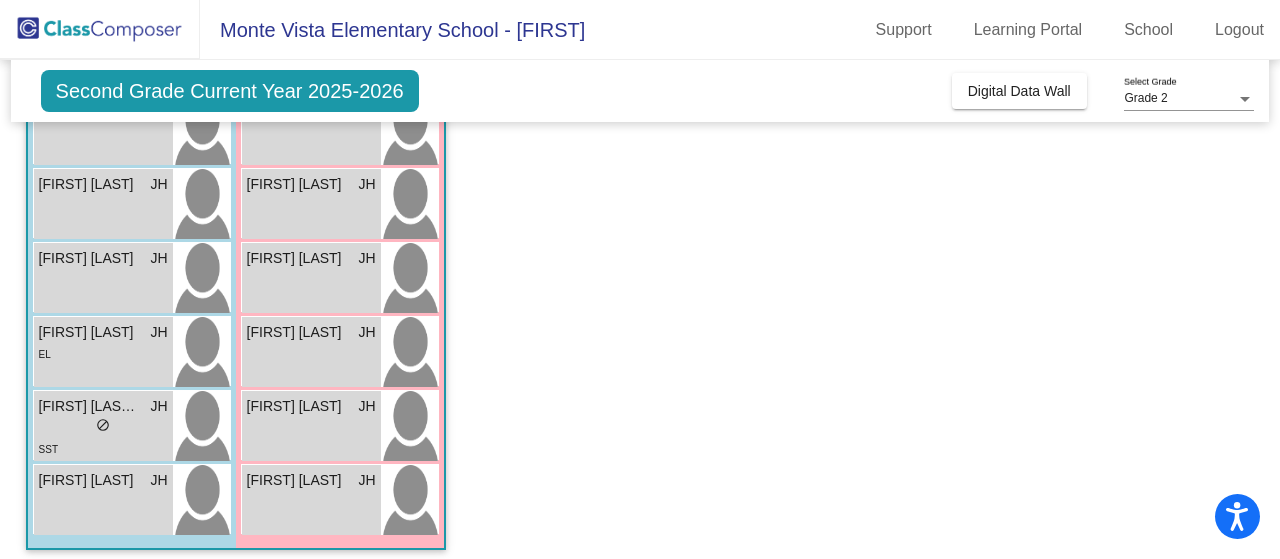 scroll, scrollTop: 828, scrollLeft: 0, axis: vertical 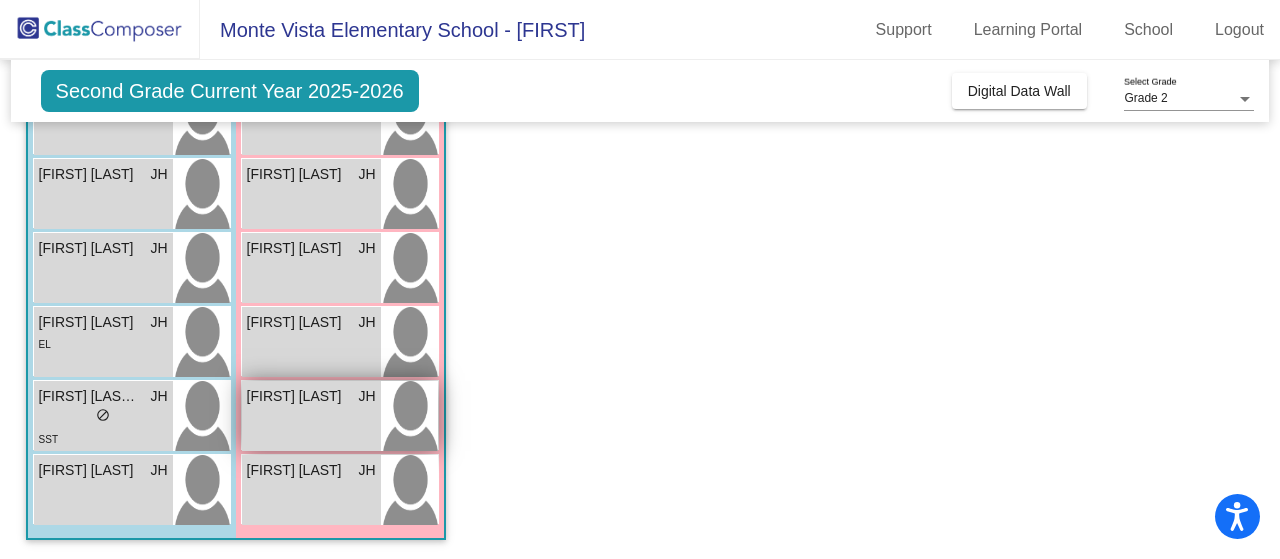 click on "[FIRST] [LAST] JH lock do_not_disturb_alt" at bounding box center (311, 416) 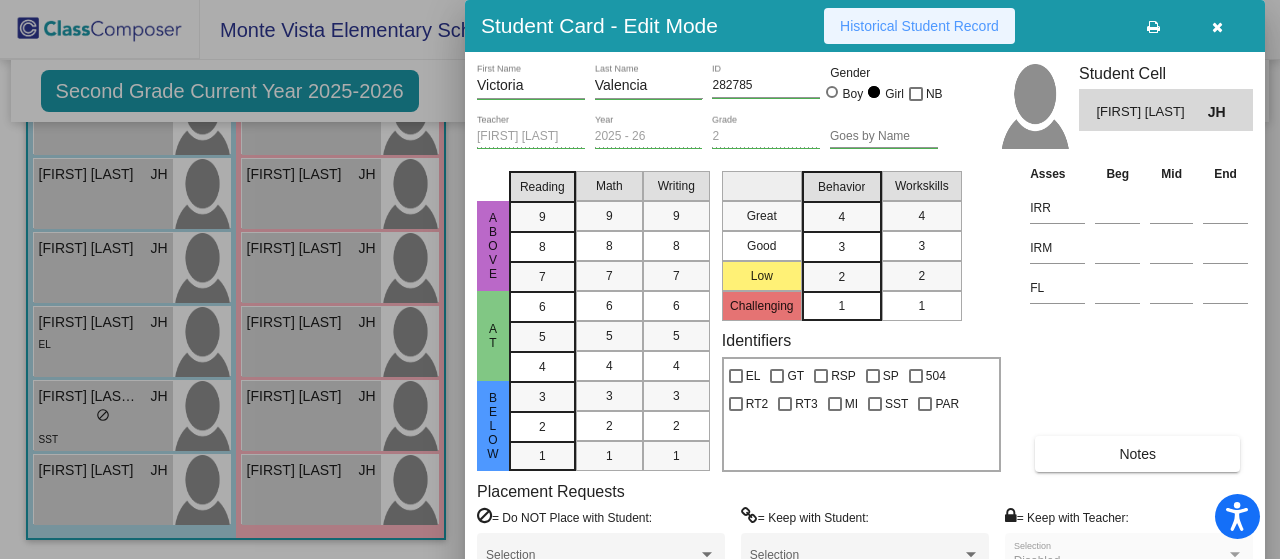 click on "Historical Student Record" at bounding box center (919, 26) 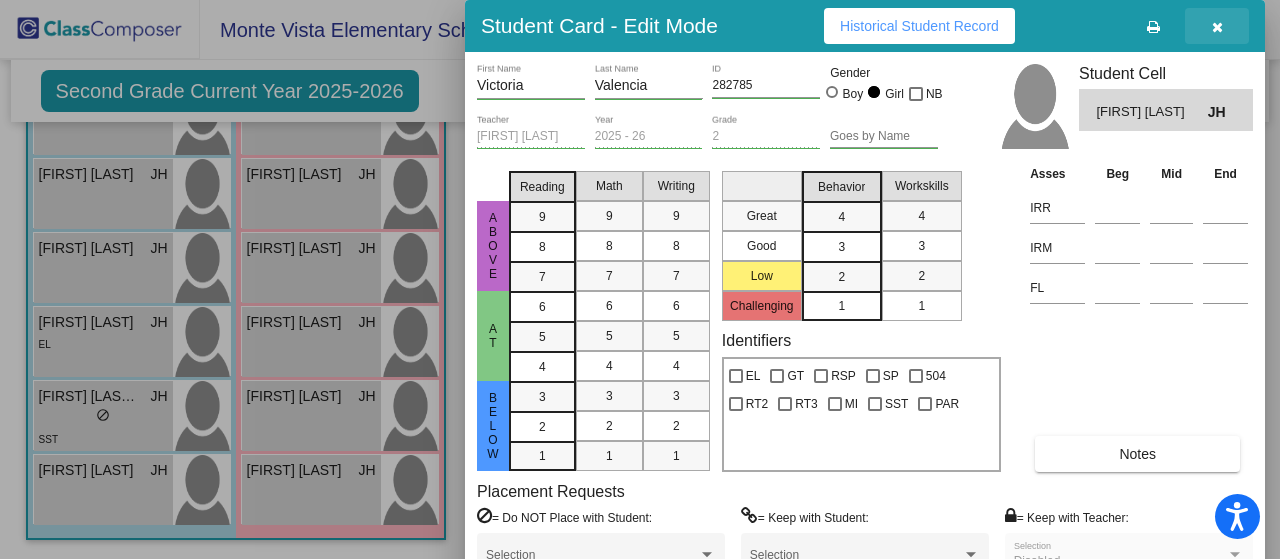 click at bounding box center (1217, 27) 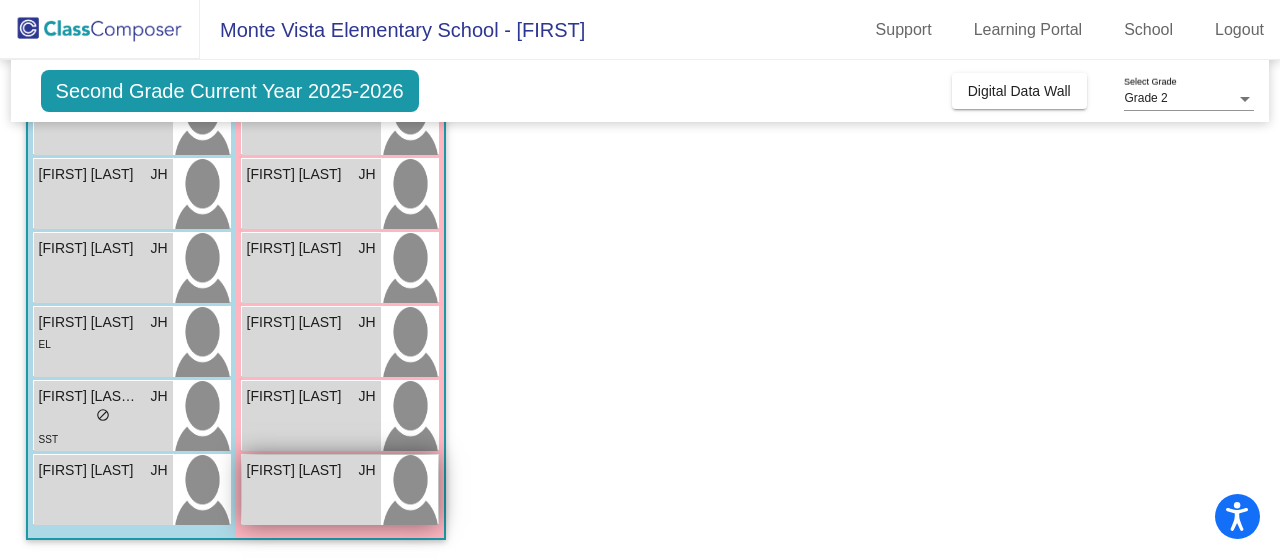 click on "[FIRST] [LAST]" at bounding box center [297, 470] 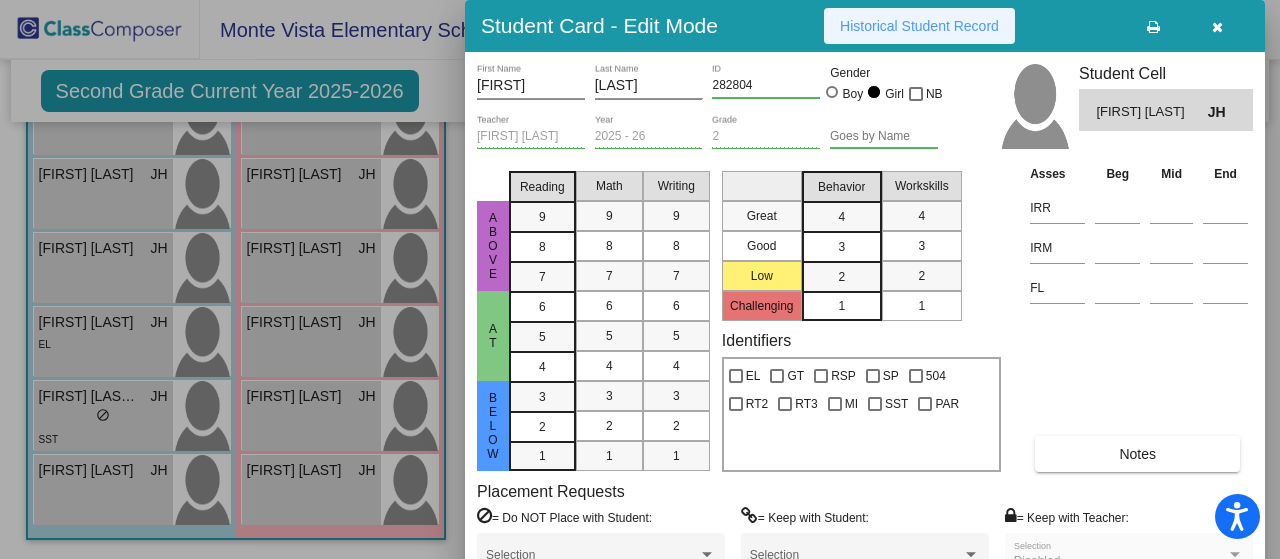 click on "Historical Student Record" at bounding box center [919, 26] 